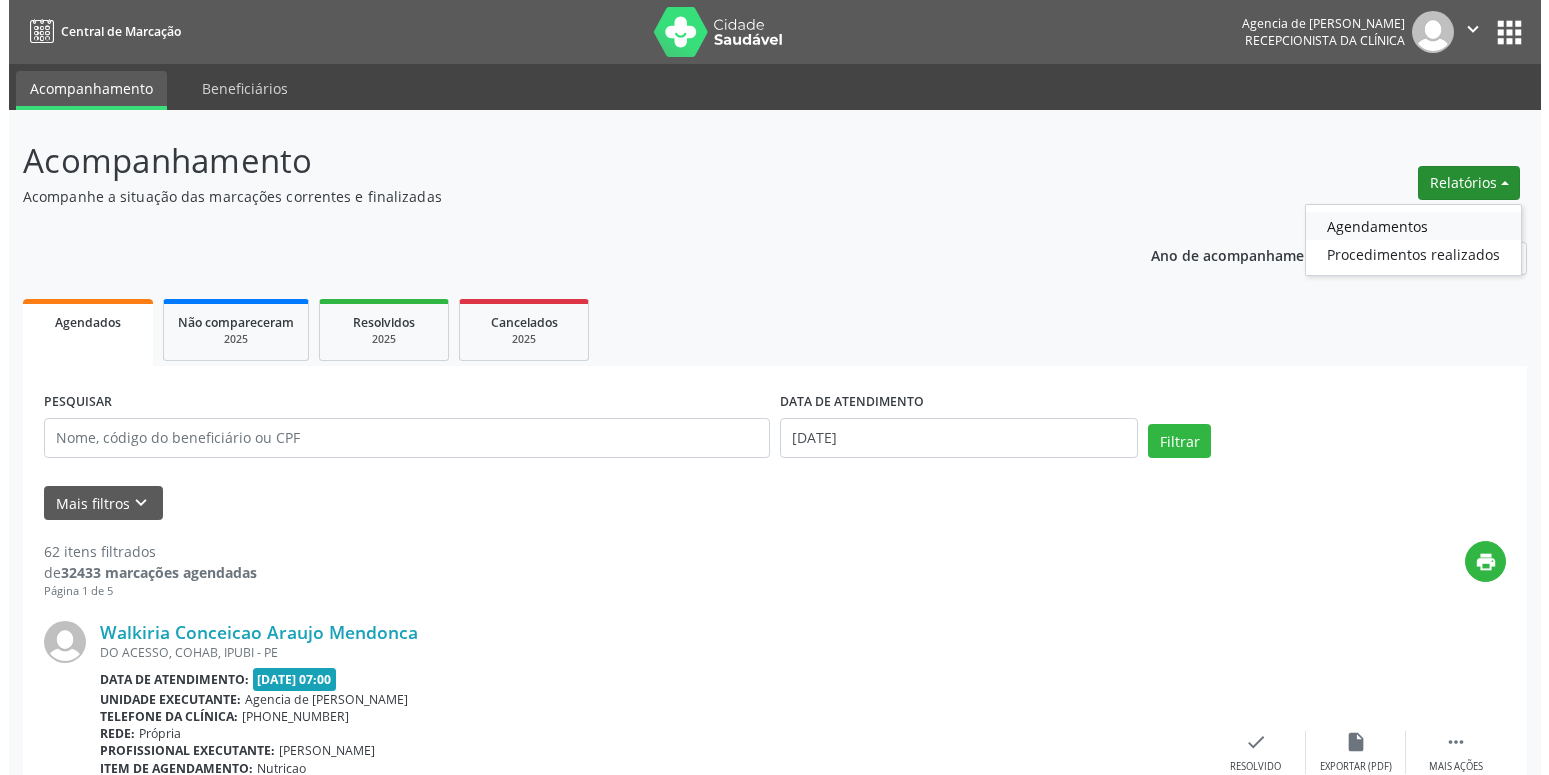 scroll, scrollTop: 0, scrollLeft: 0, axis: both 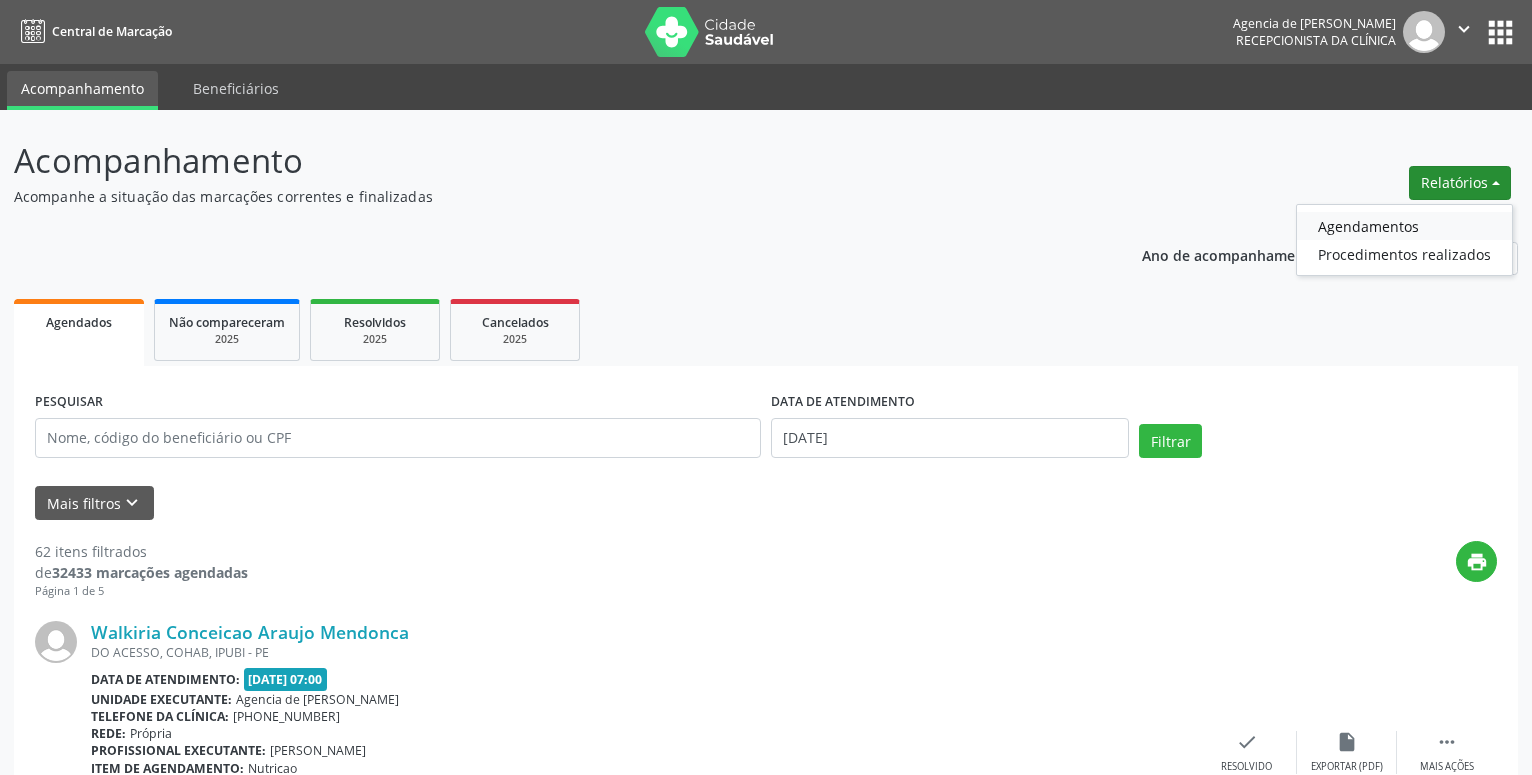 click on "Agendamentos" at bounding box center (1404, 226) 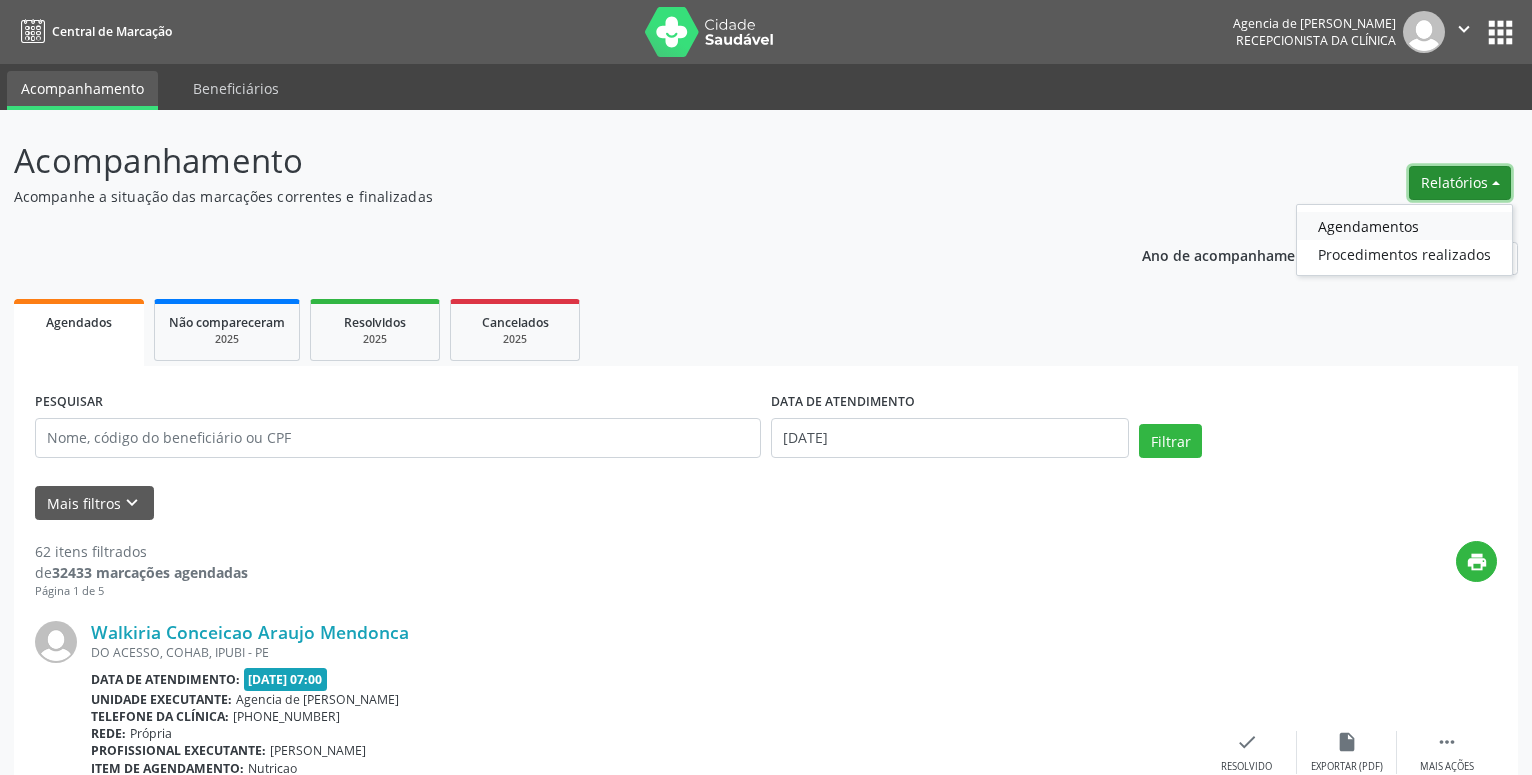 select on "6" 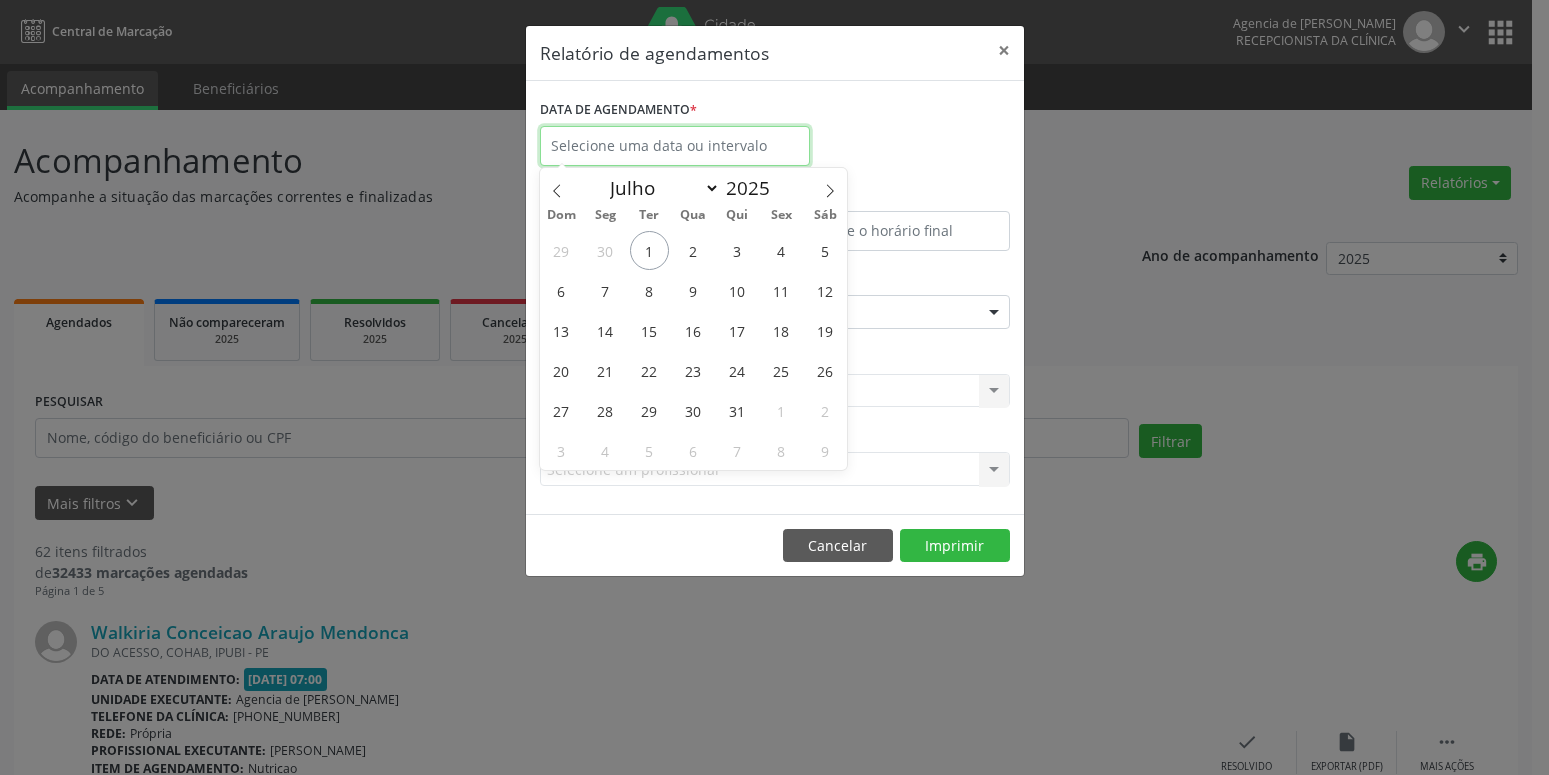 click at bounding box center [675, 146] 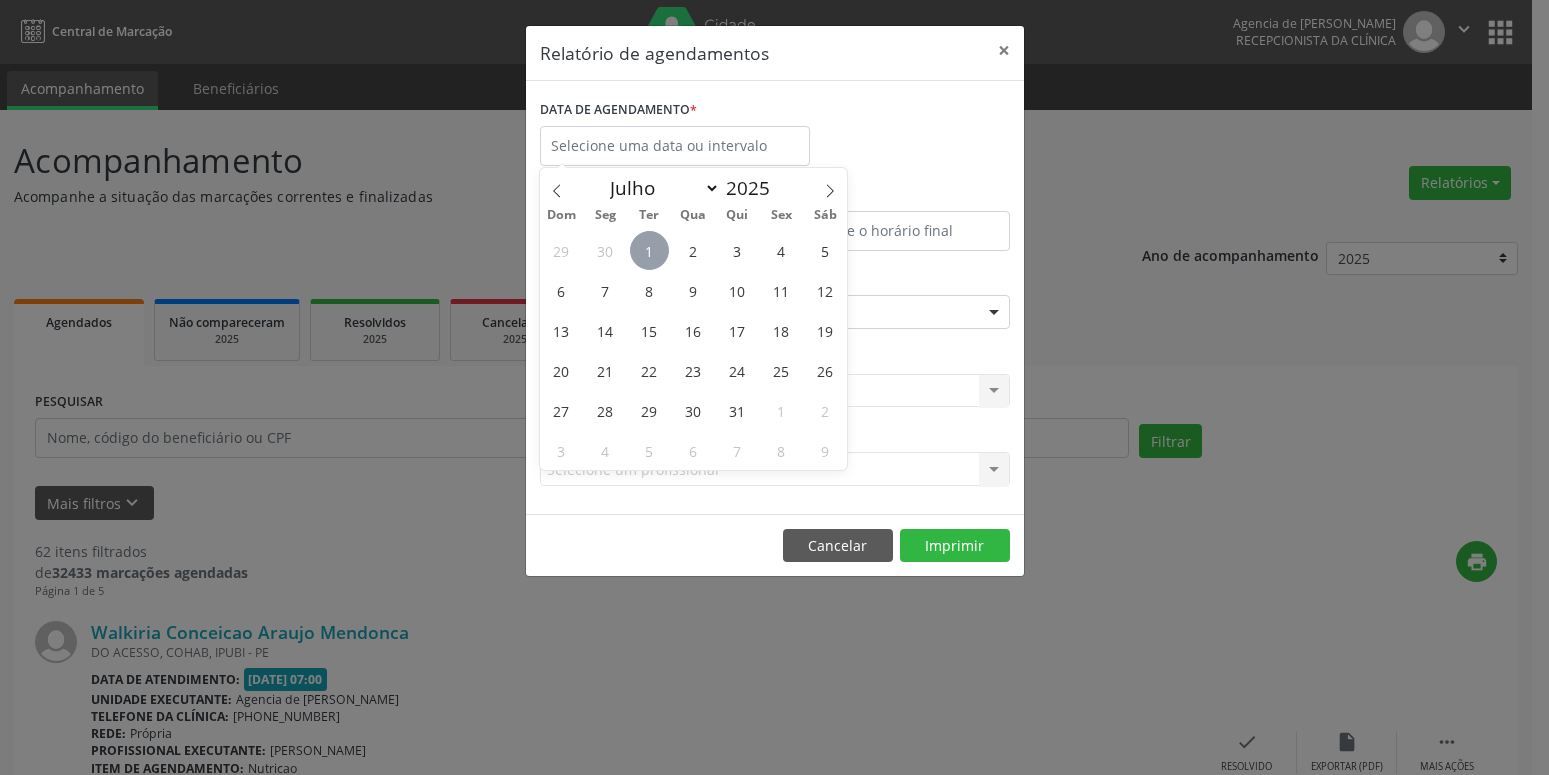 click on "1" at bounding box center [649, 250] 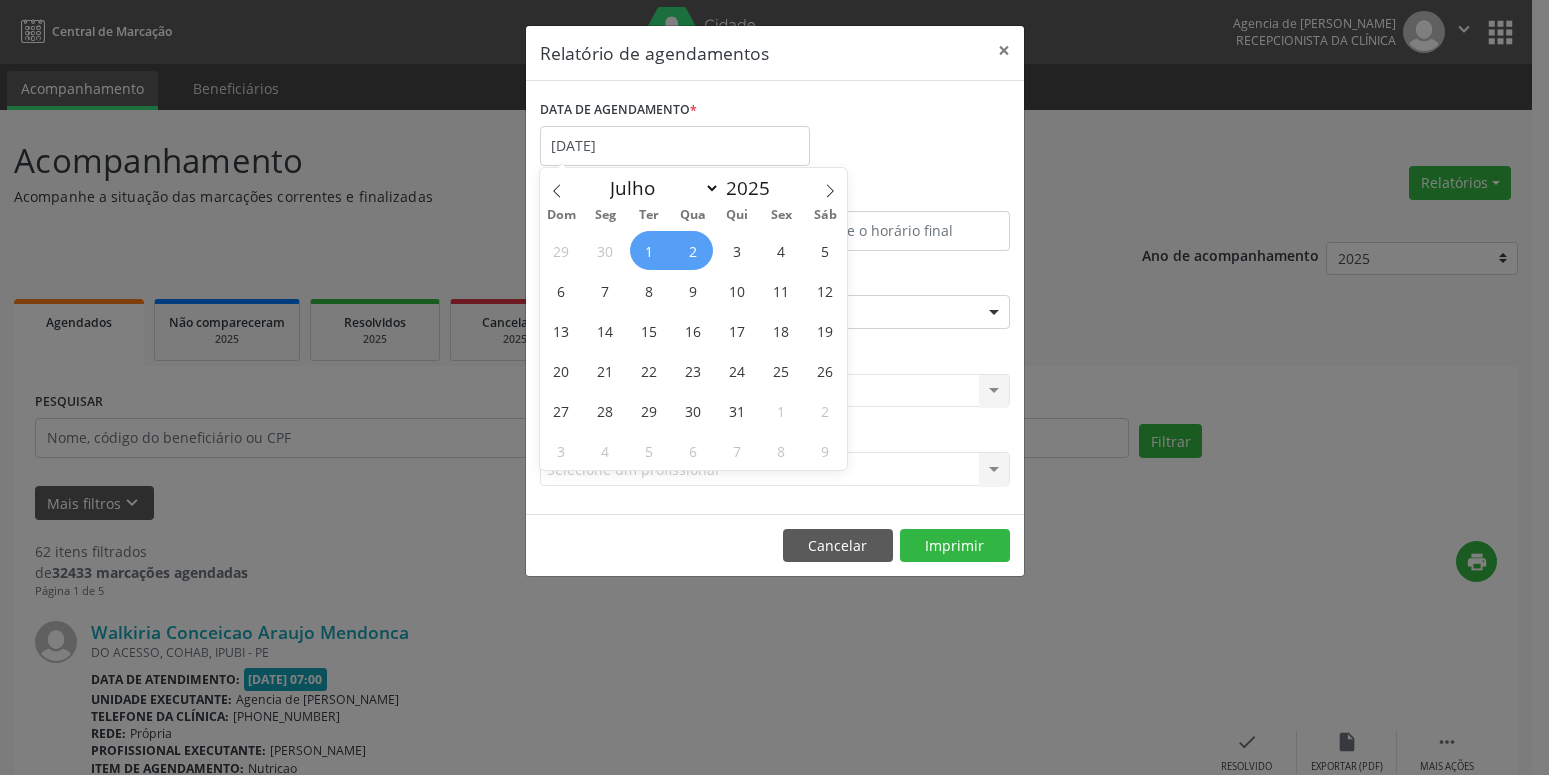 click on "2" at bounding box center [693, 250] 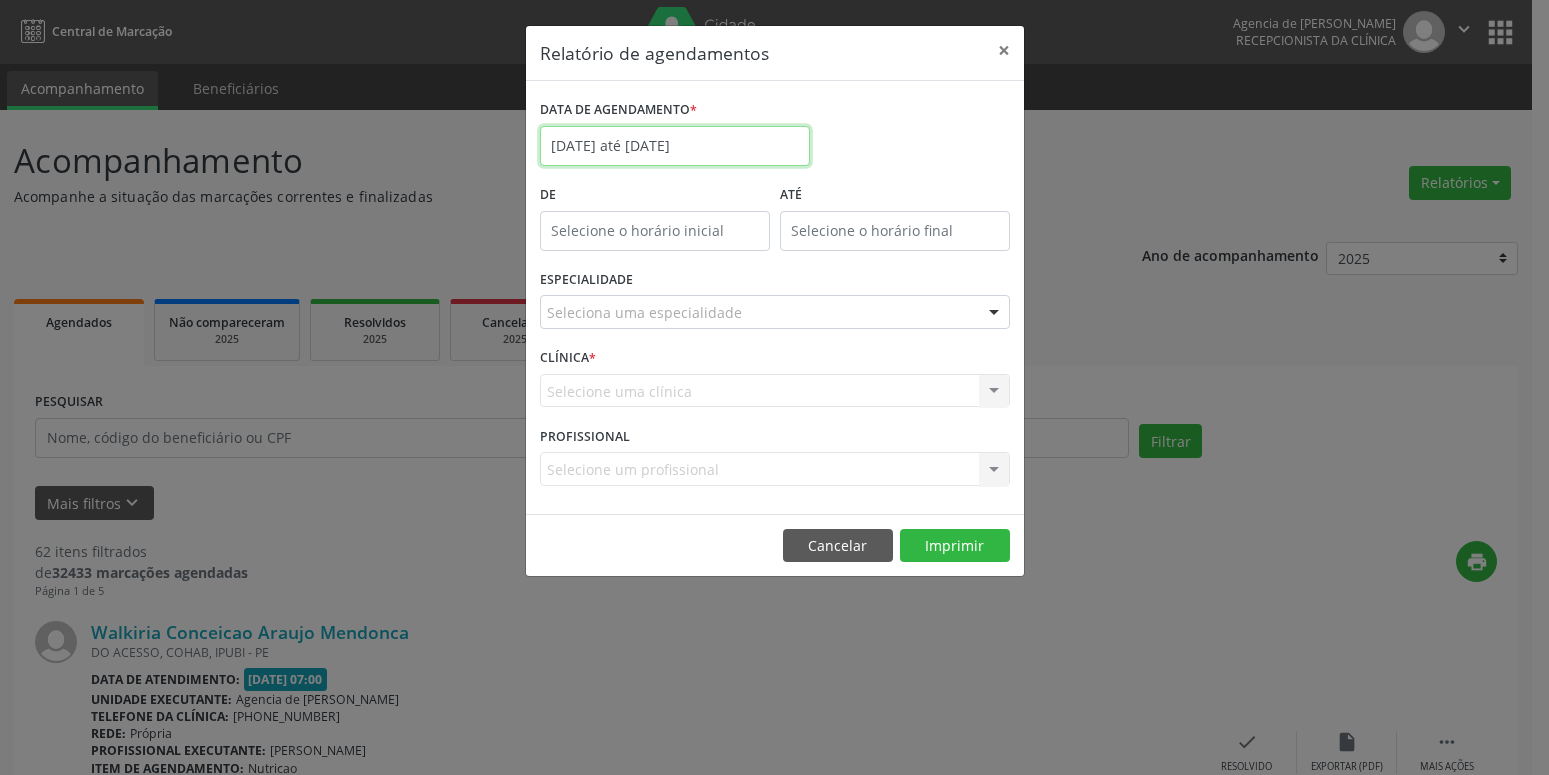 click on "[DATE] até [DATE]" at bounding box center (675, 146) 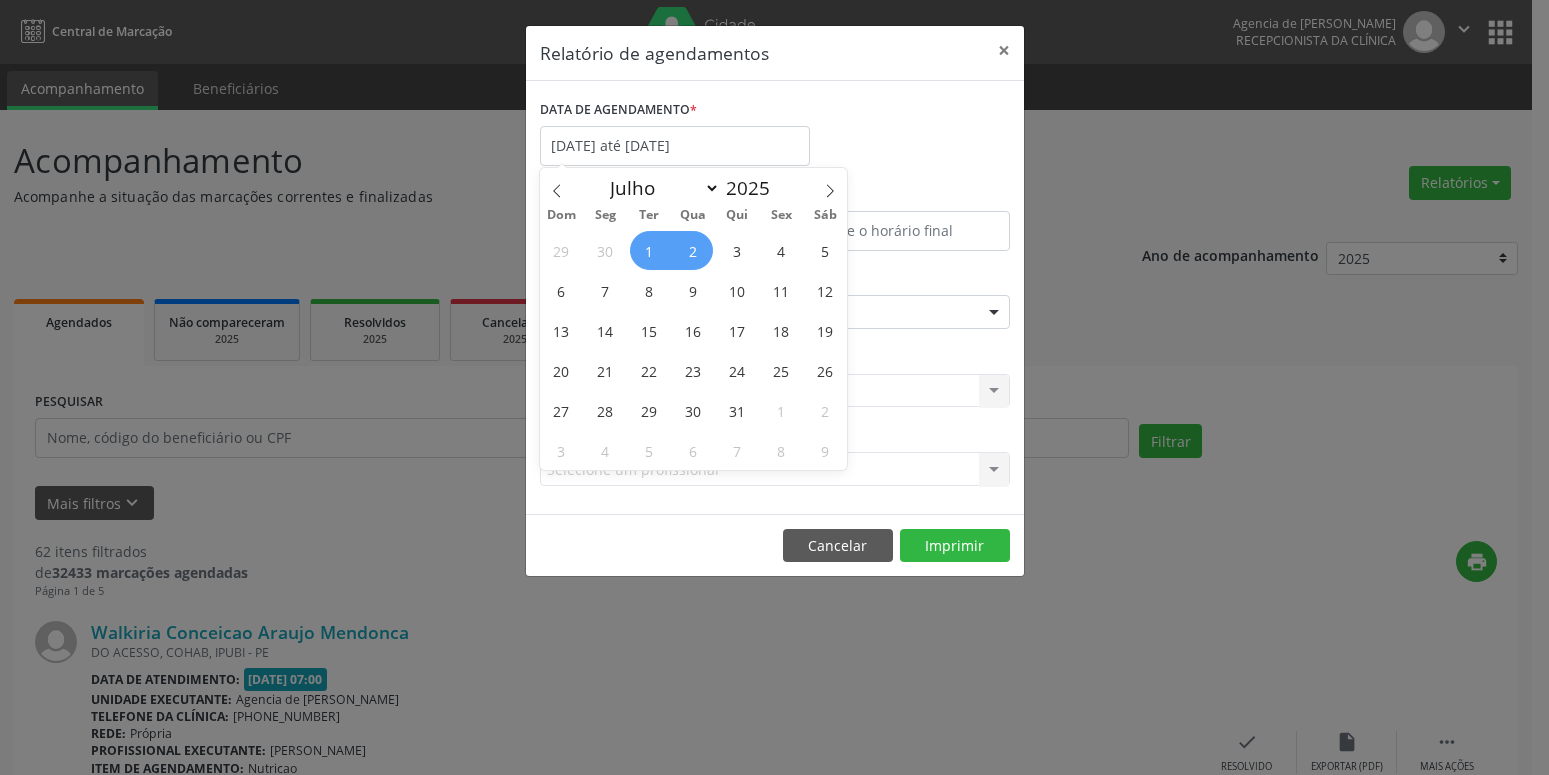 click on "1" at bounding box center [649, 250] 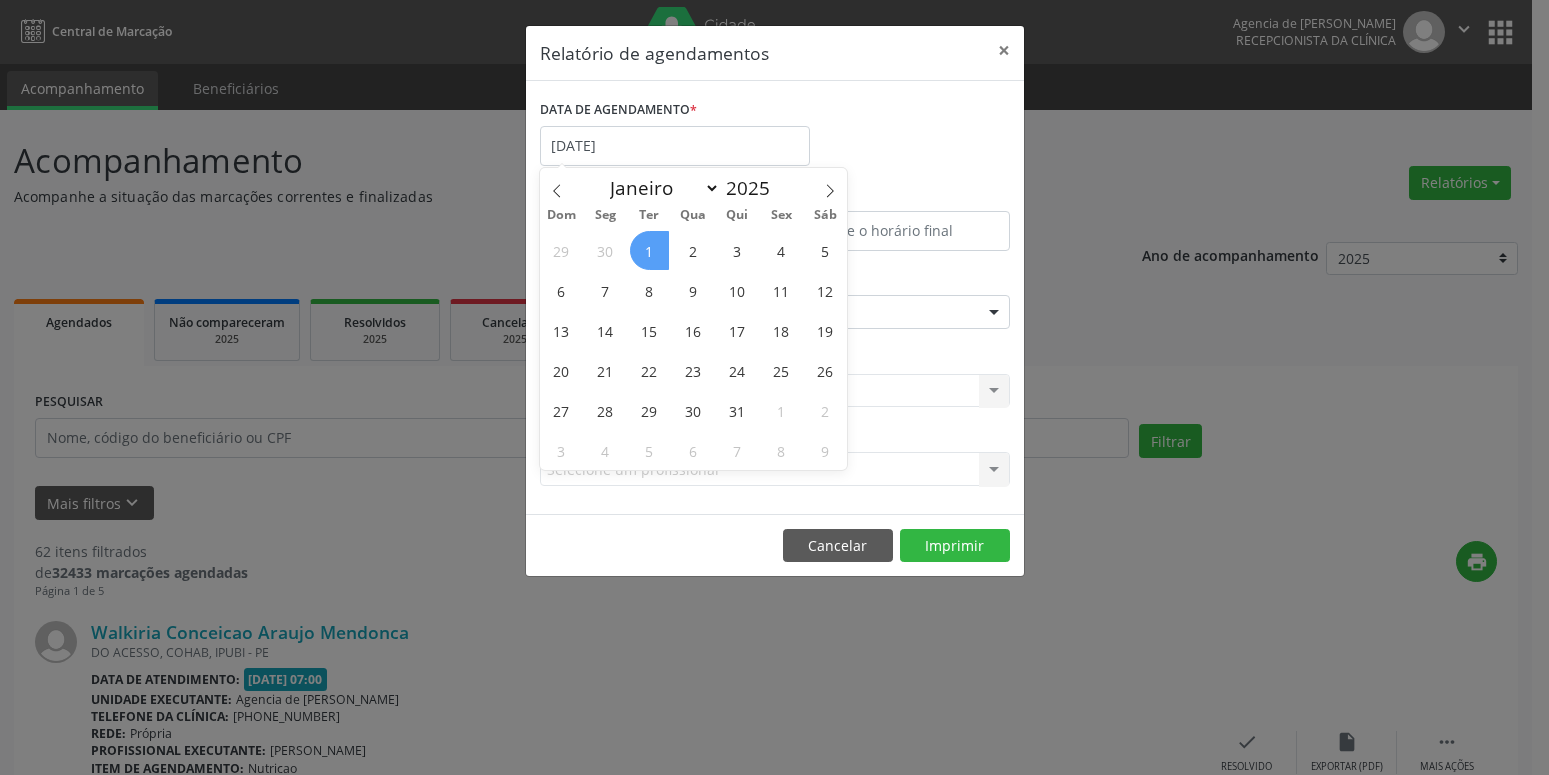 click on "1" at bounding box center (649, 250) 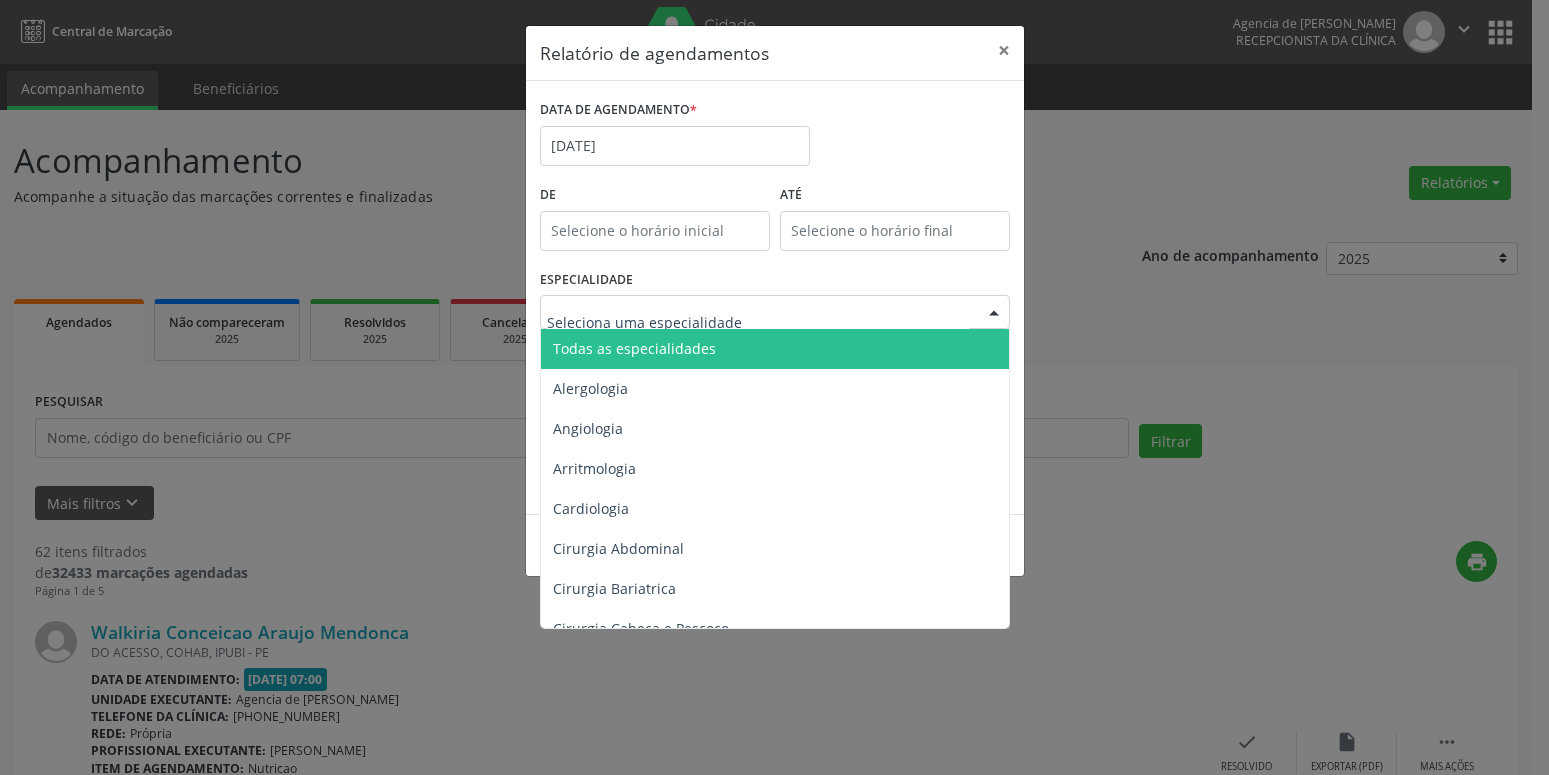 click at bounding box center (775, 312) 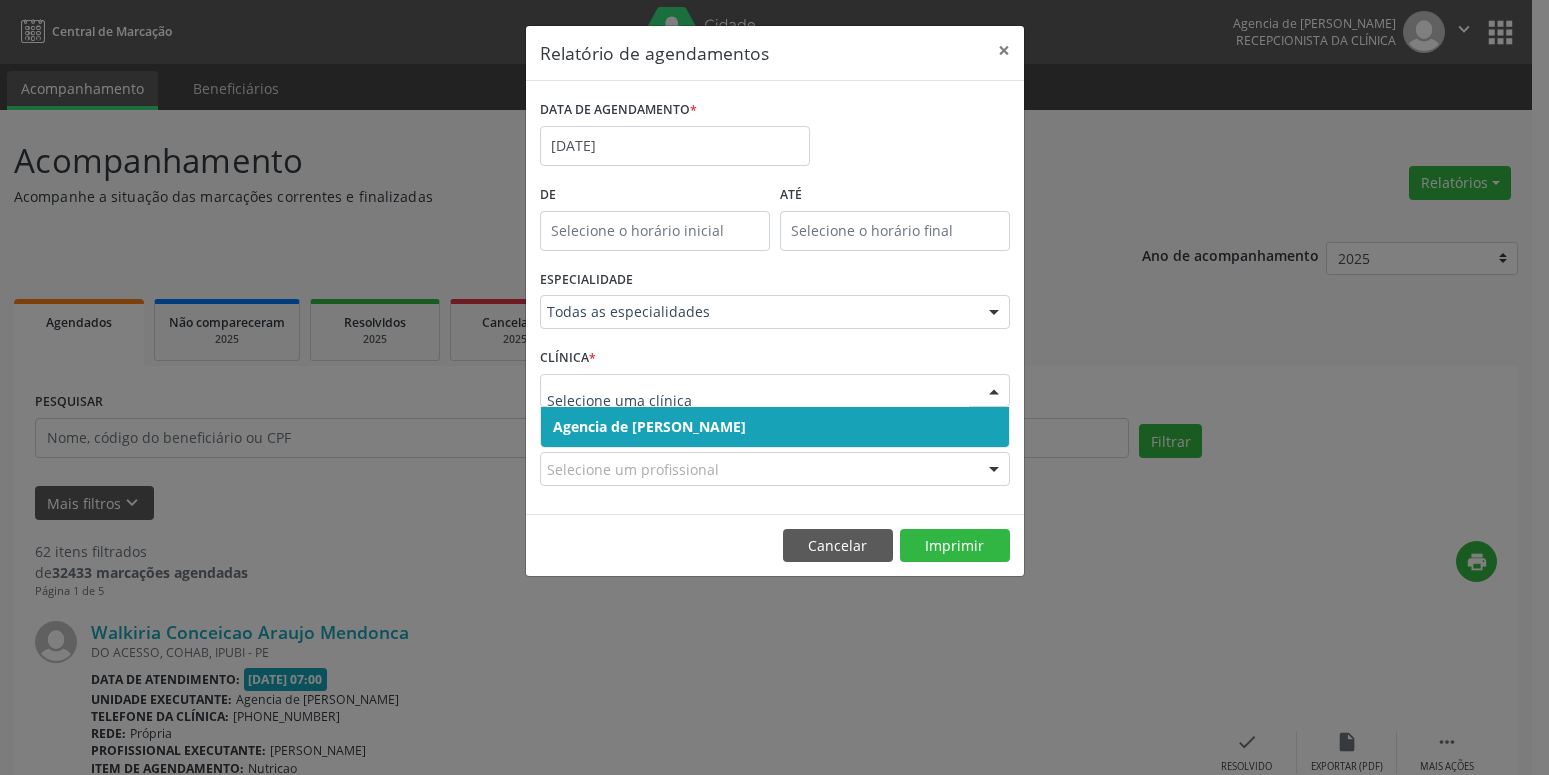 click on "Agencia de [PERSON_NAME]" at bounding box center (649, 426) 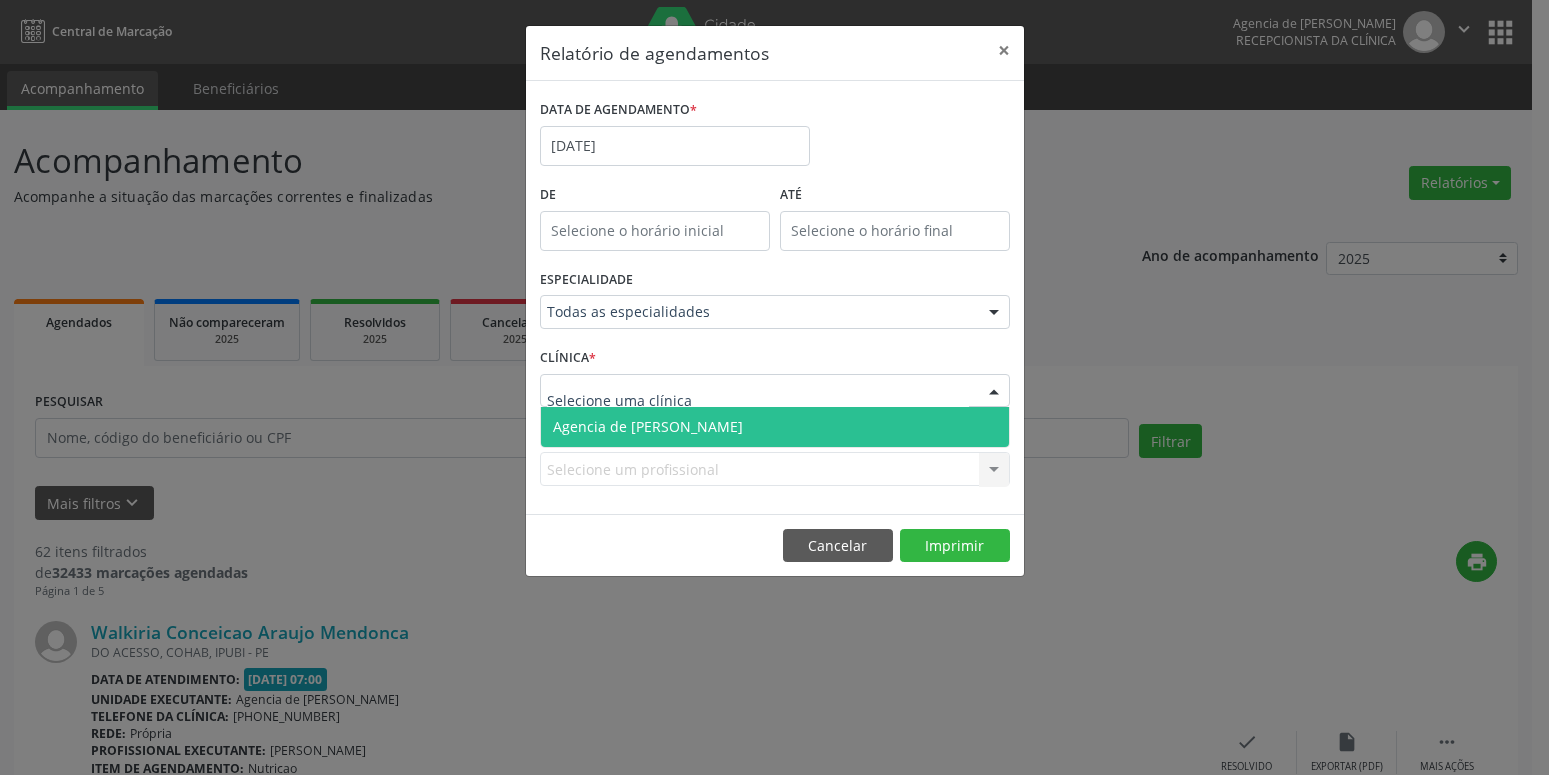 click on "Agencia de [PERSON_NAME]" at bounding box center [775, 427] 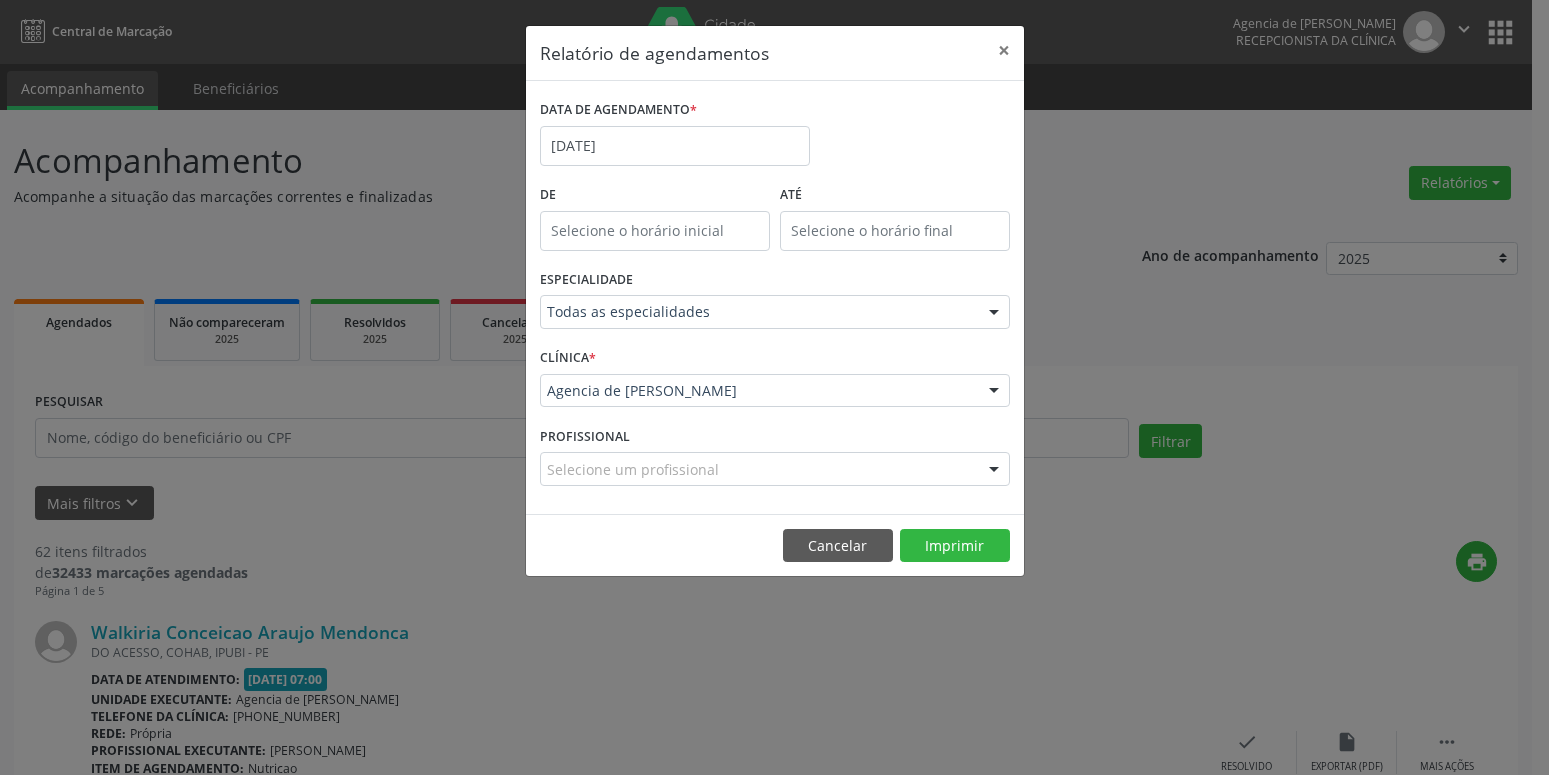 click on "Selecione um profissional
Todos os profissionais   [PERSON_NAME]   [PERSON_NAME] V Pinto Cardiologia   [PERSON_NAME]   [PERSON_NAME] [PERSON_NAME] de Goes [PERSON_NAME] [PERSON_NAME]   [PERSON_NAME] | Geral   [PERSON_NAME]   [PERSON_NAME] Parente   [PERSON_NAME]   [PERSON_NAME]   [PERSON_NAME]   [PERSON_NAME]   [PERSON_NAME]   [PERSON_NAME]   [PERSON_NAME] Menezes   [PERSON_NAME]   [PERSON_NAME]   [PERSON_NAME] [PERSON_NAME] resultado encontrado para: "   "
Não há nenhuma opção para ser exibida." at bounding box center (775, 469) 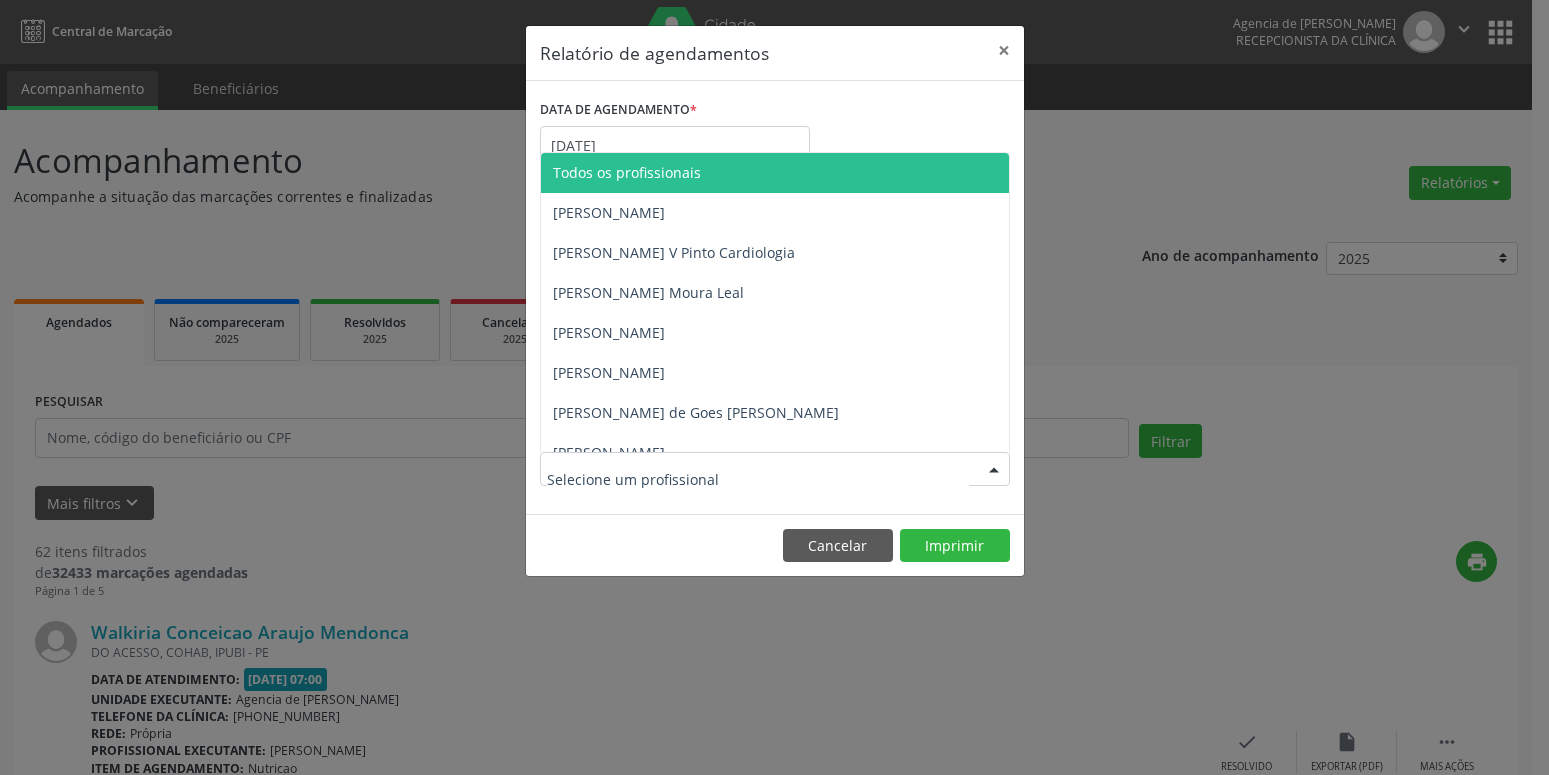 click on "Todos os profissionais" at bounding box center (775, 173) 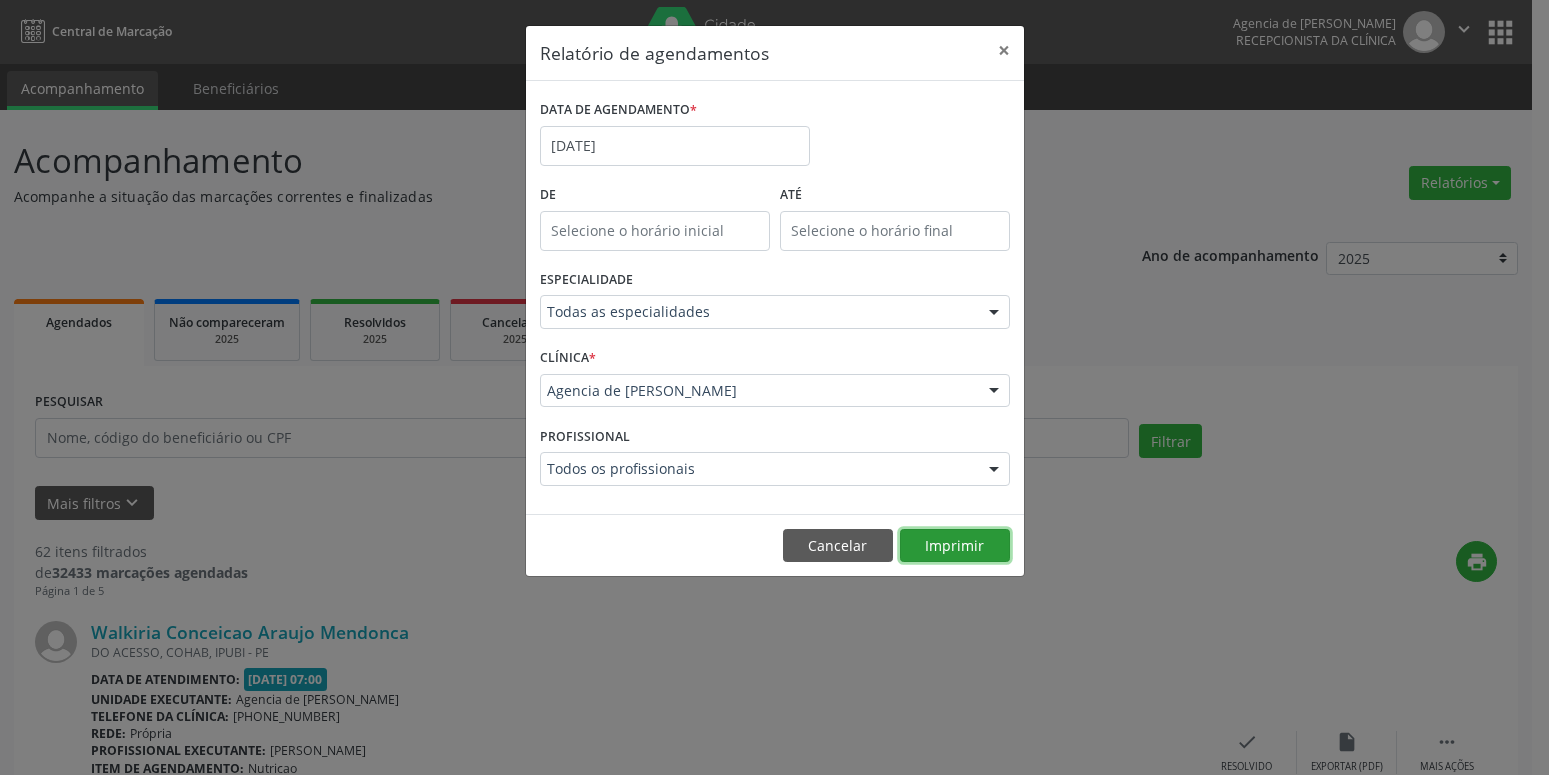 click on "Imprimir" at bounding box center (955, 546) 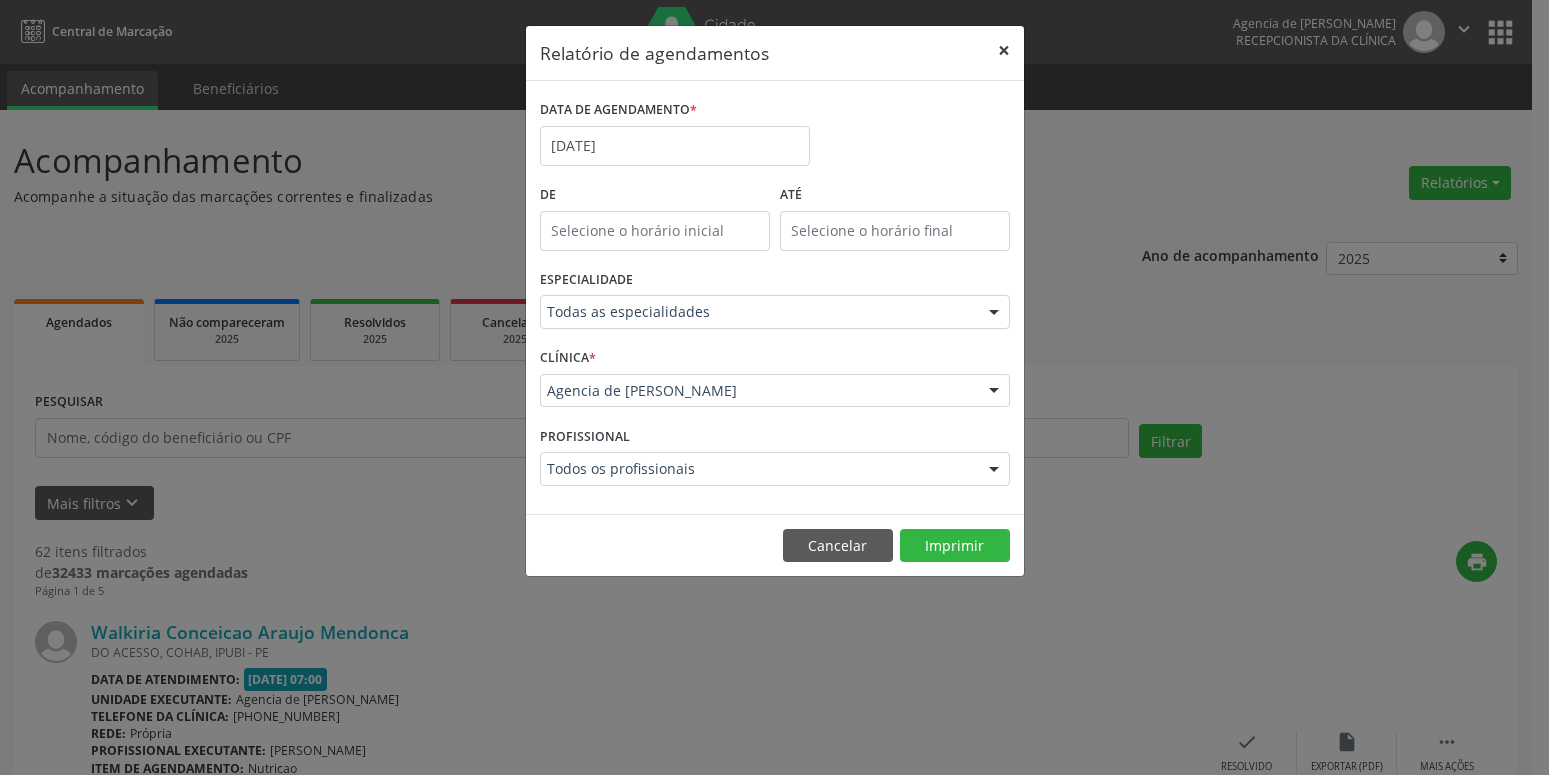 click on "×" at bounding box center (1004, 50) 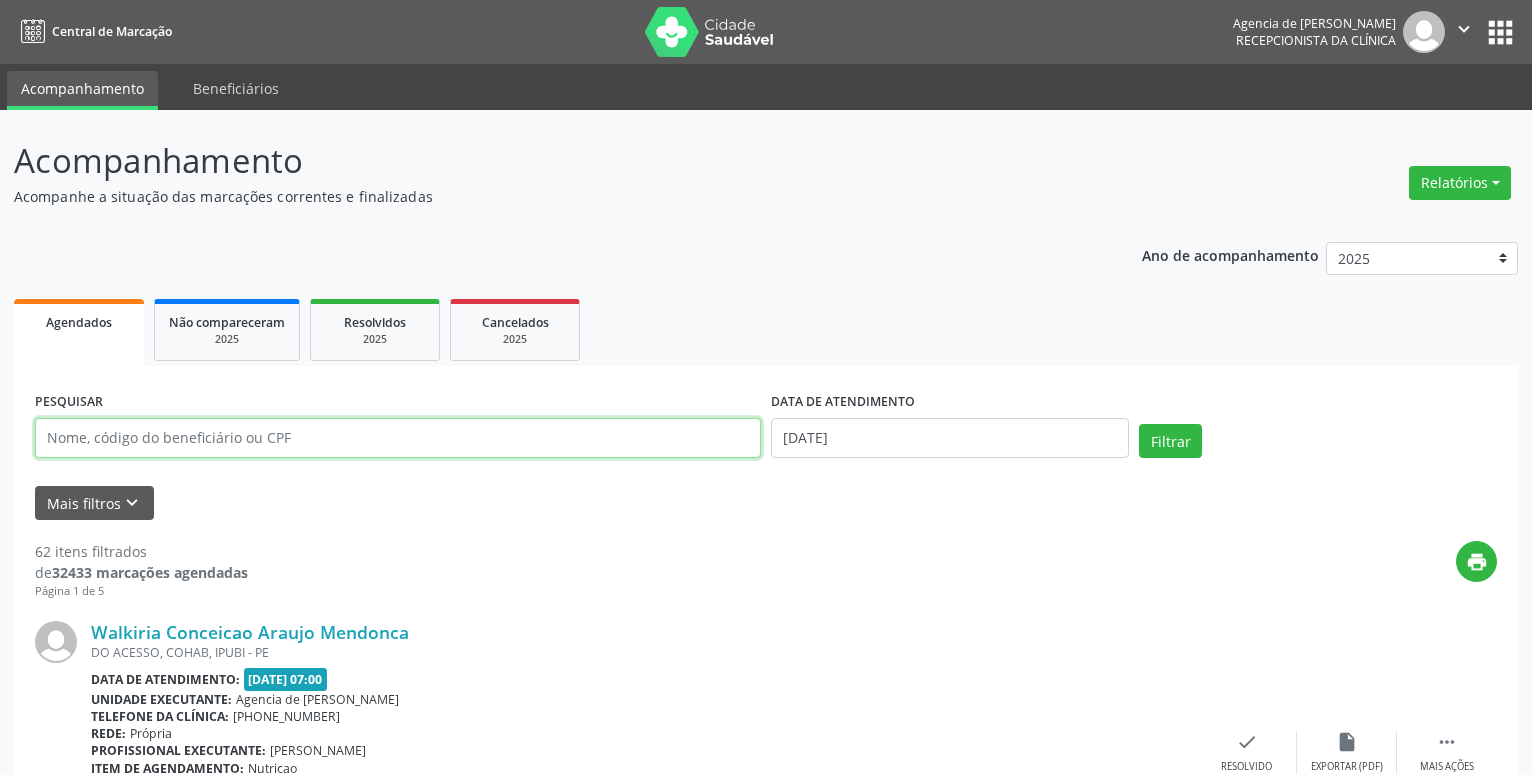 click at bounding box center (398, 438) 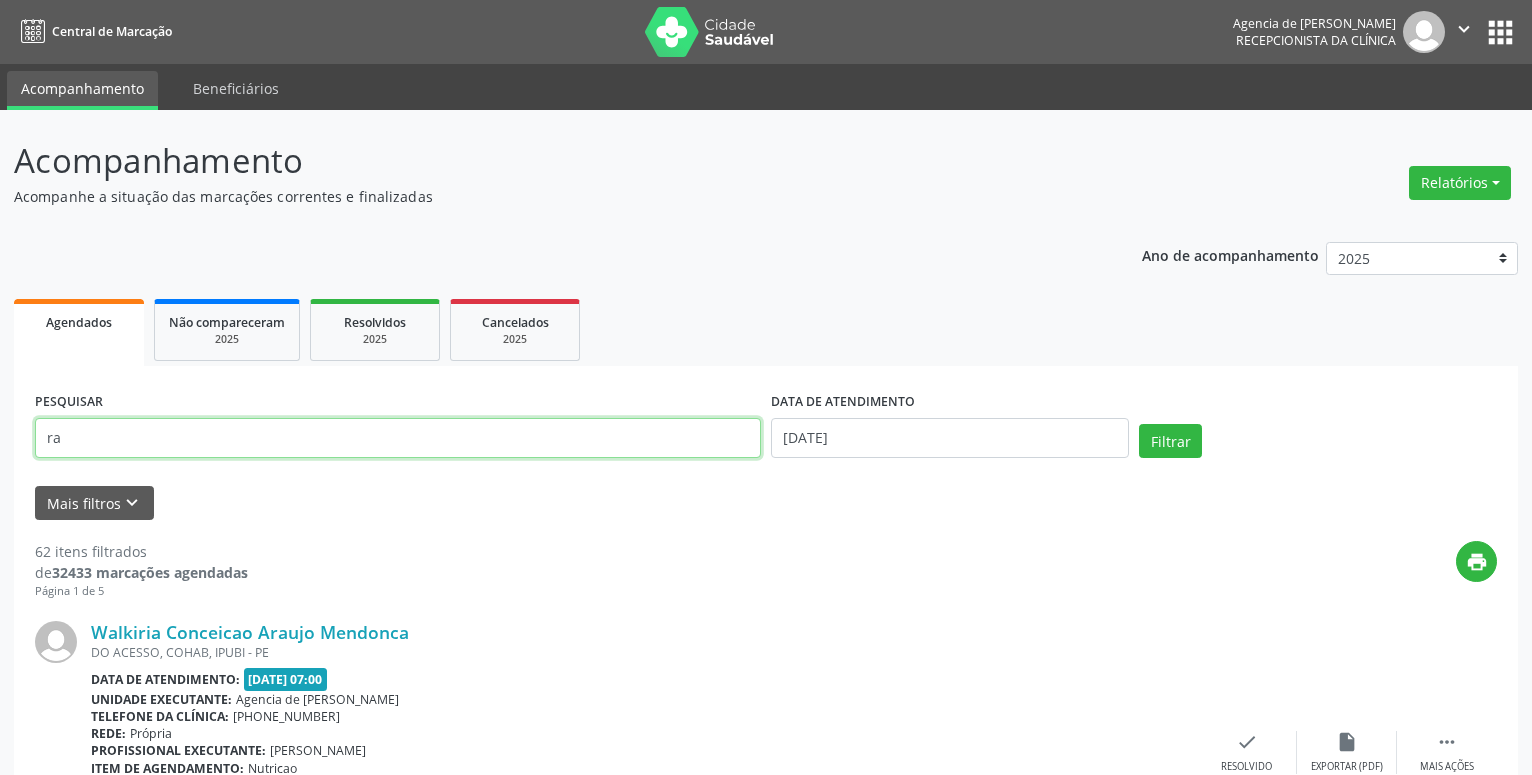 type on "r" 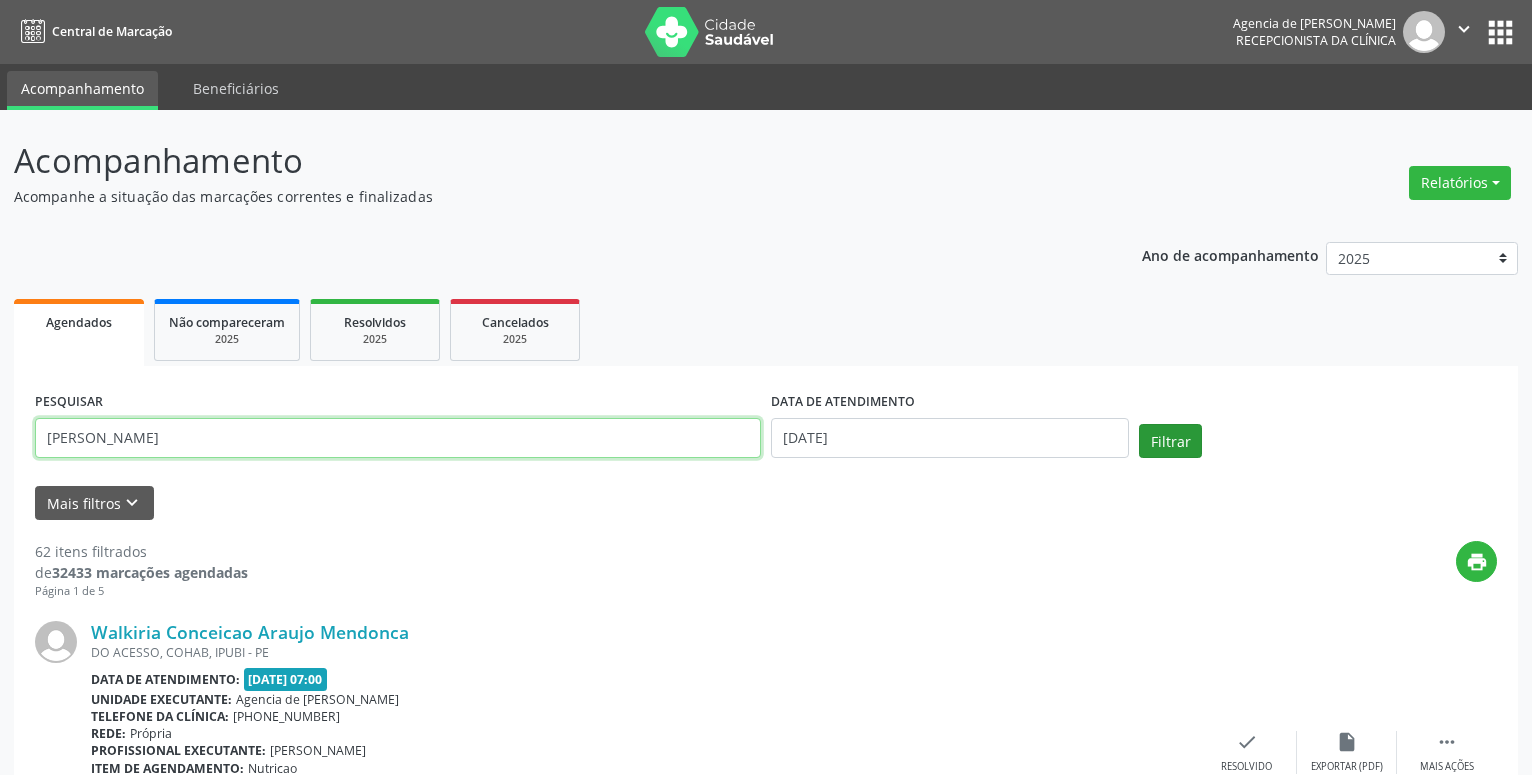 type on "[PERSON_NAME]" 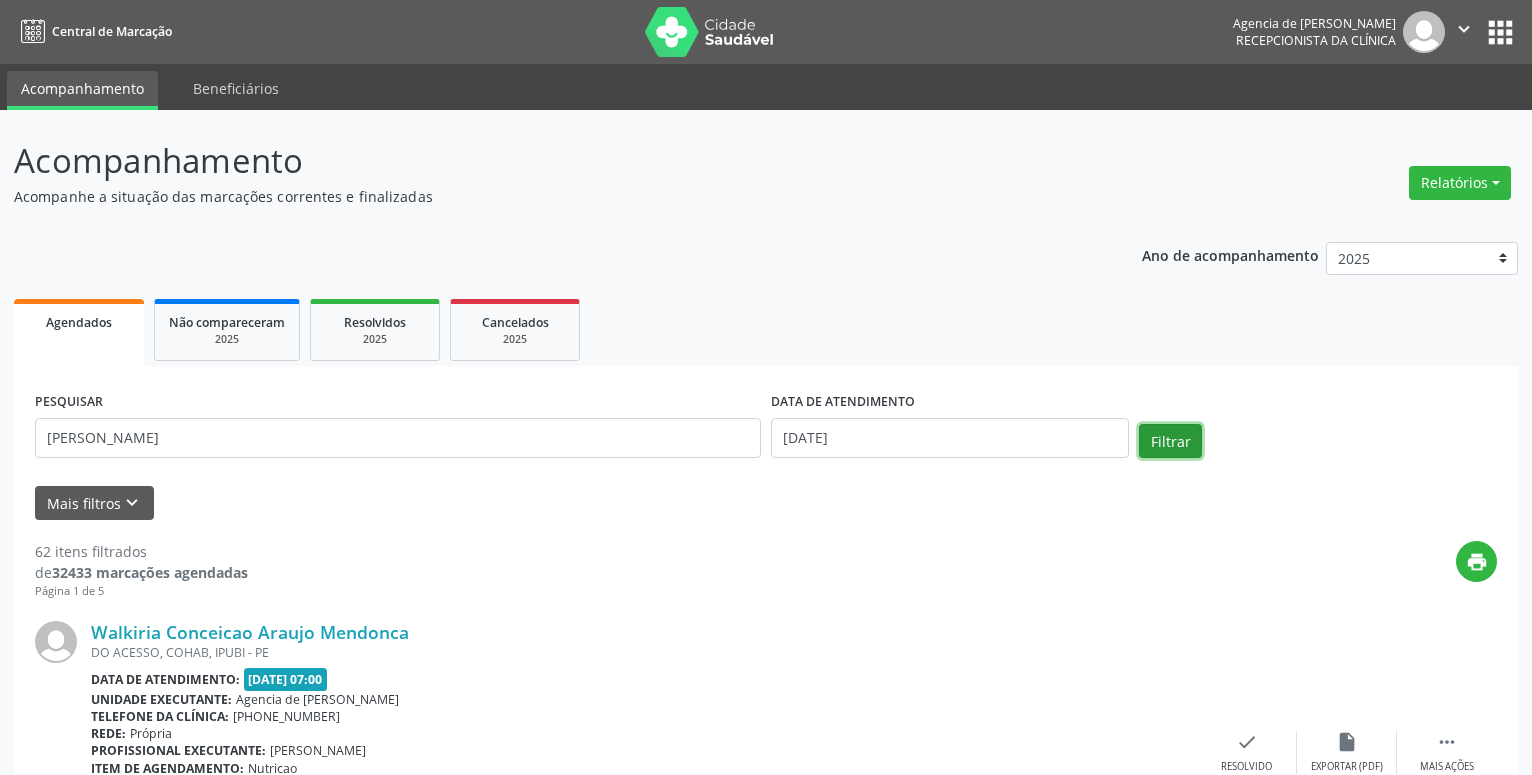 click on "Filtrar" at bounding box center (1170, 441) 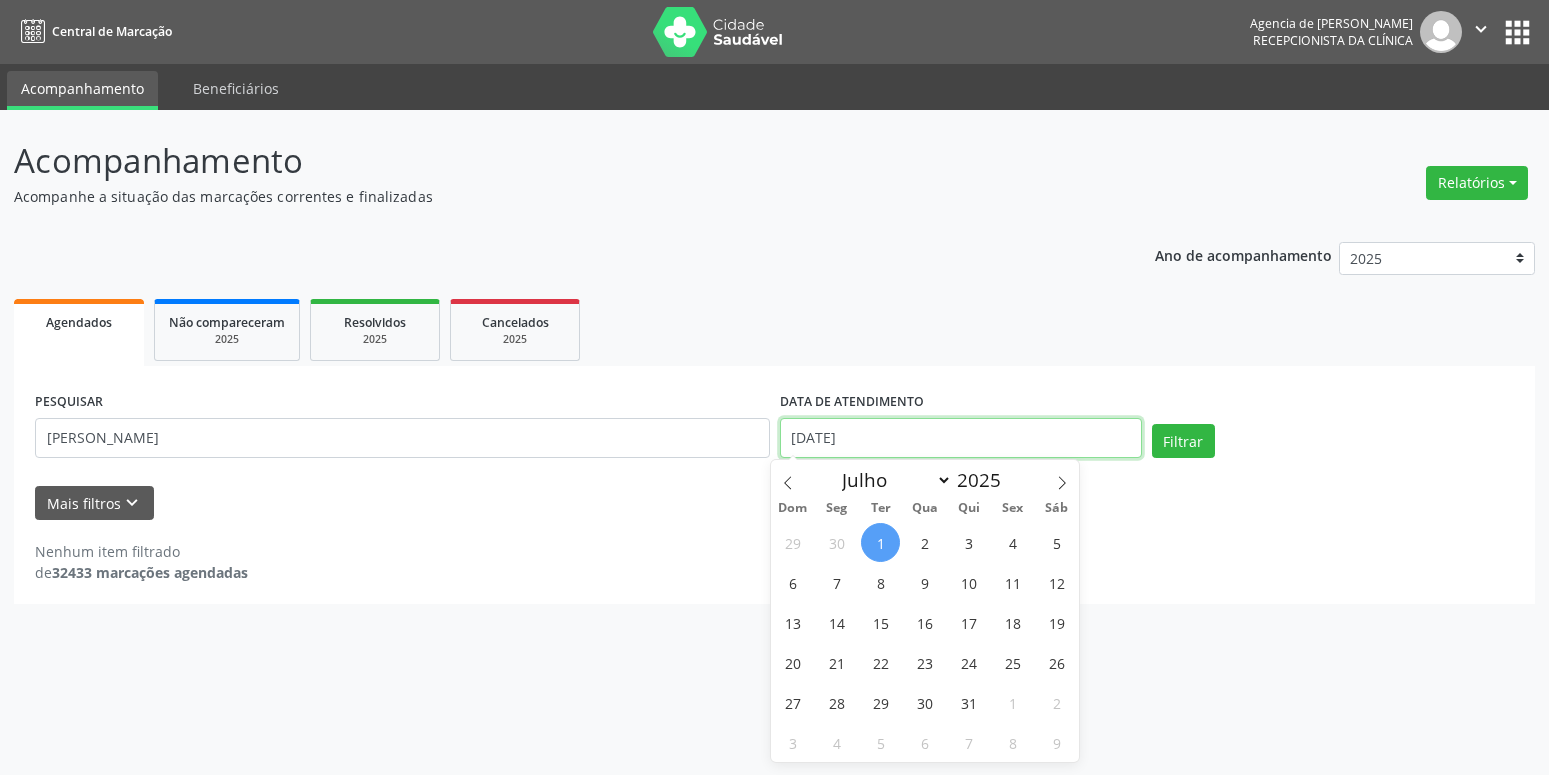 click on "[DATE]" at bounding box center [961, 438] 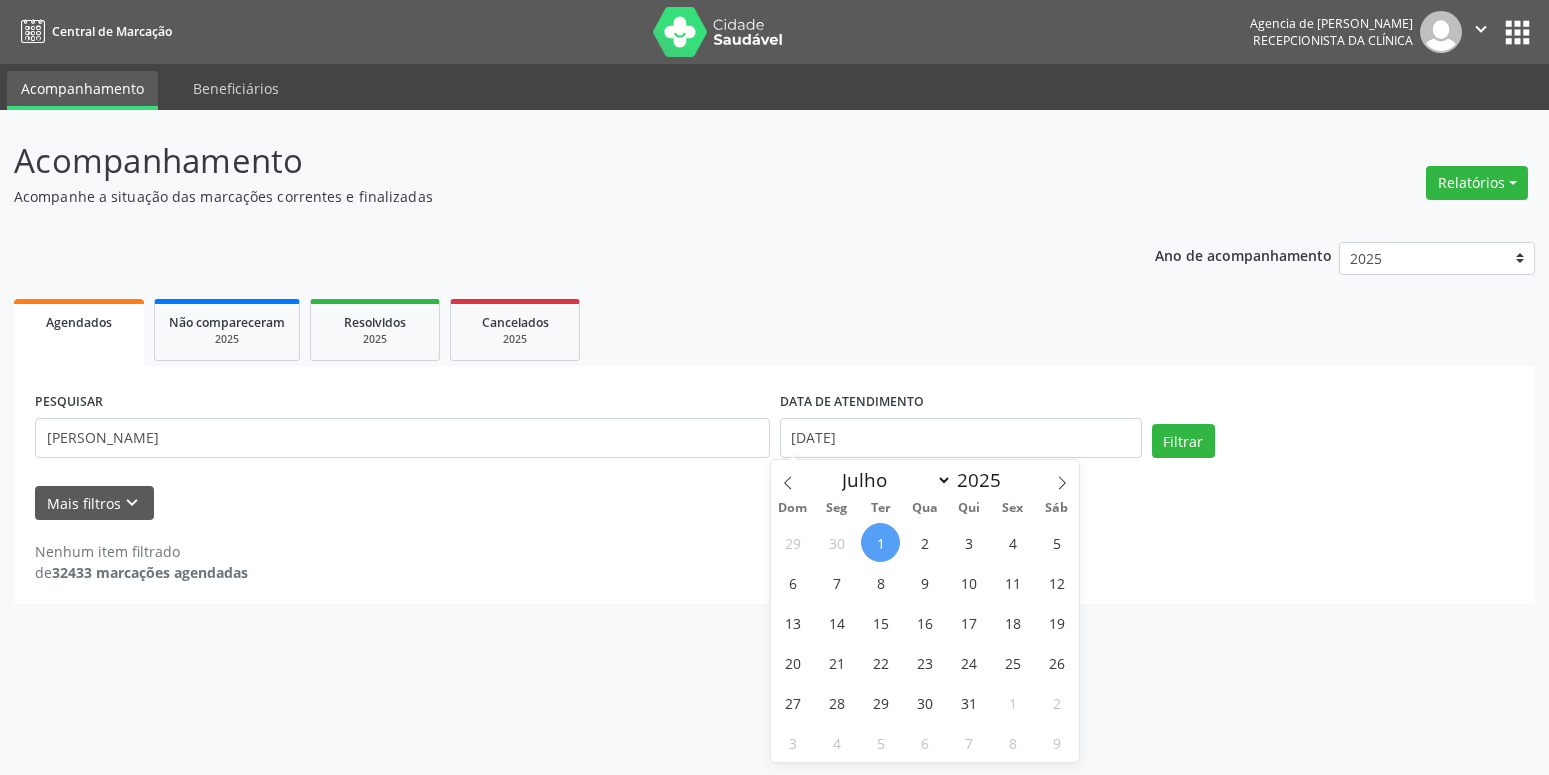 click on "1" at bounding box center [880, 542] 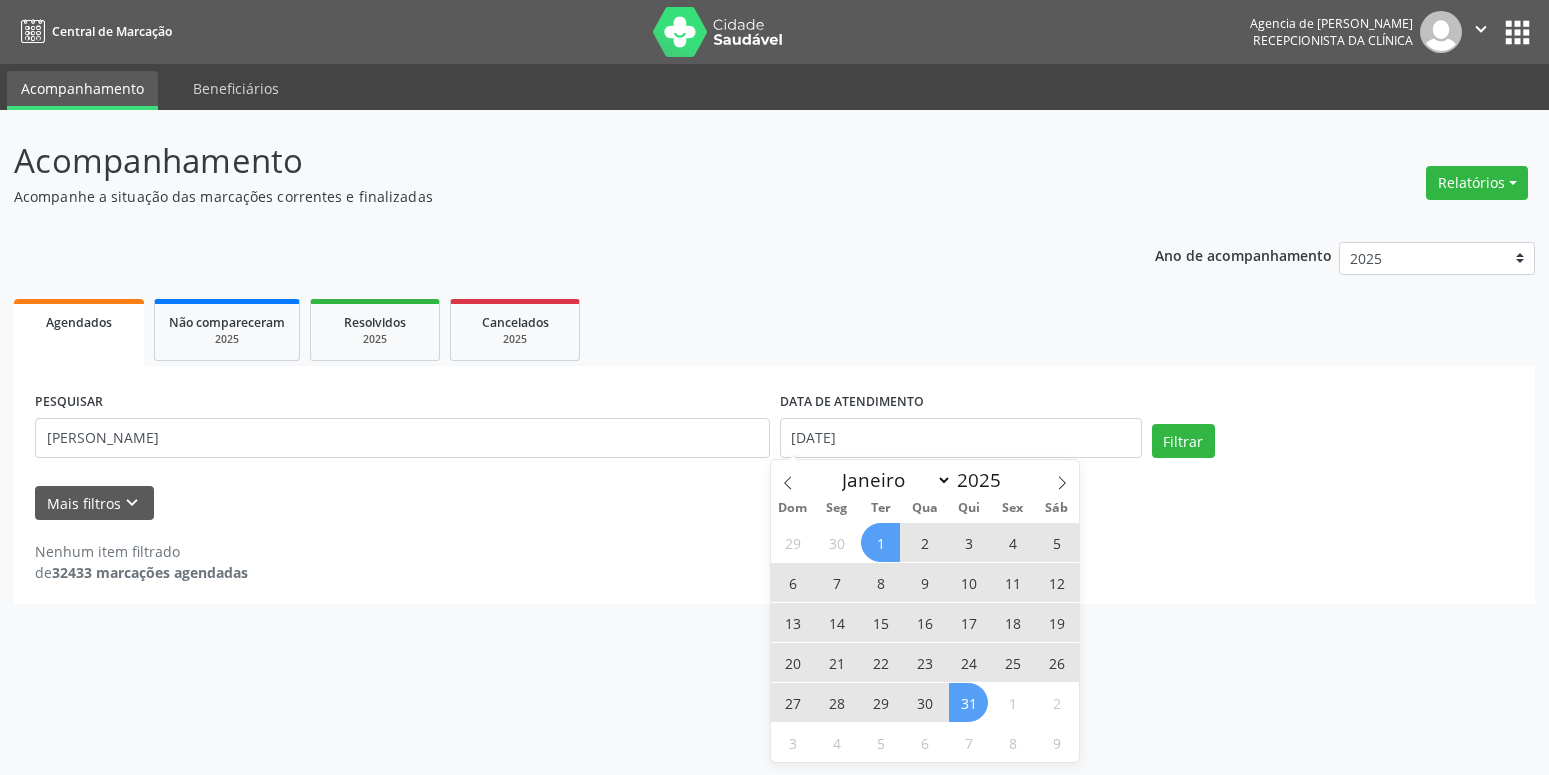 click on "31" at bounding box center (968, 702) 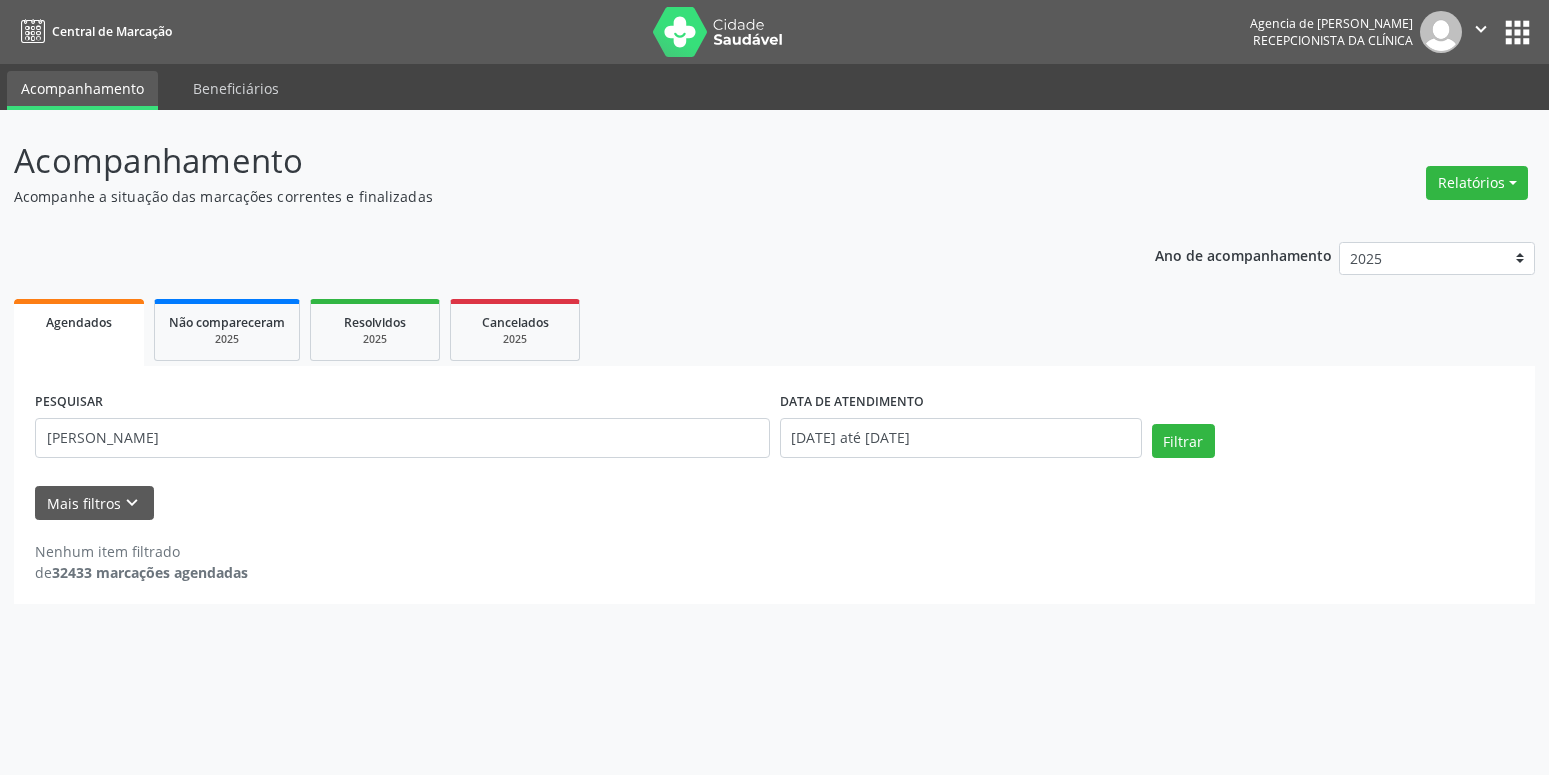 click on "Filtrar" at bounding box center (1333, 448) 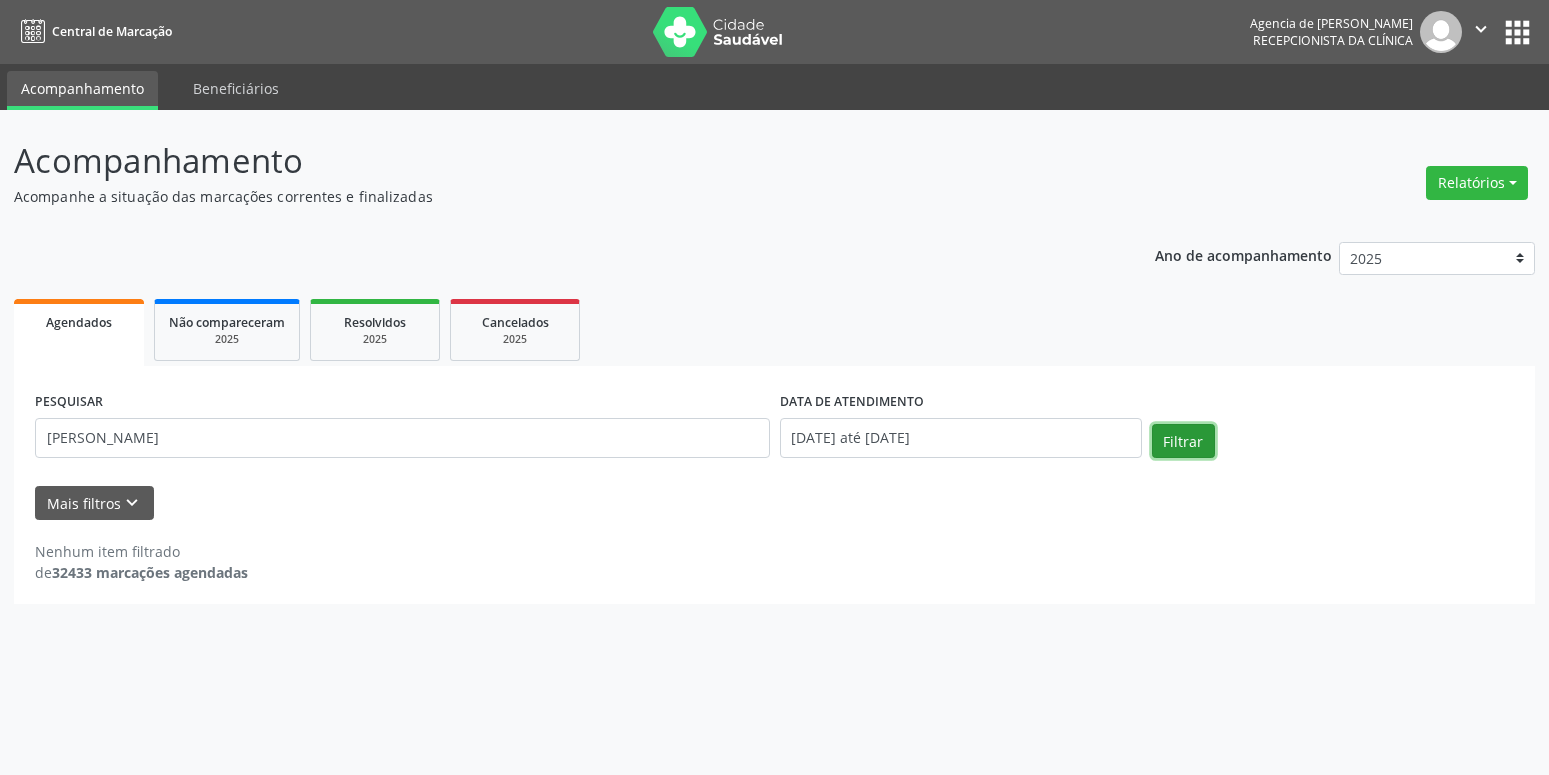 click on "Filtrar" at bounding box center [1183, 441] 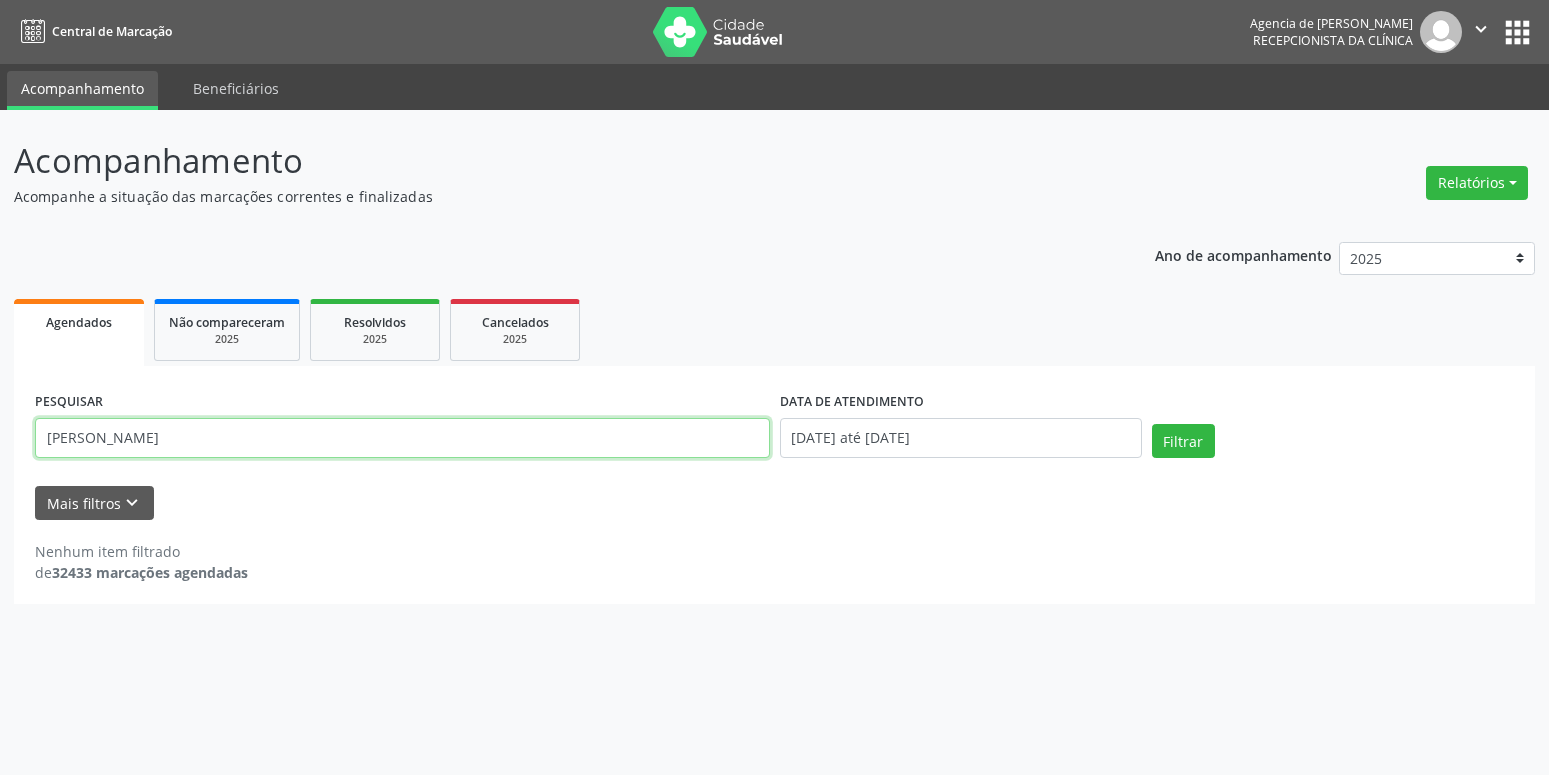 click on "[PERSON_NAME]" at bounding box center [402, 438] 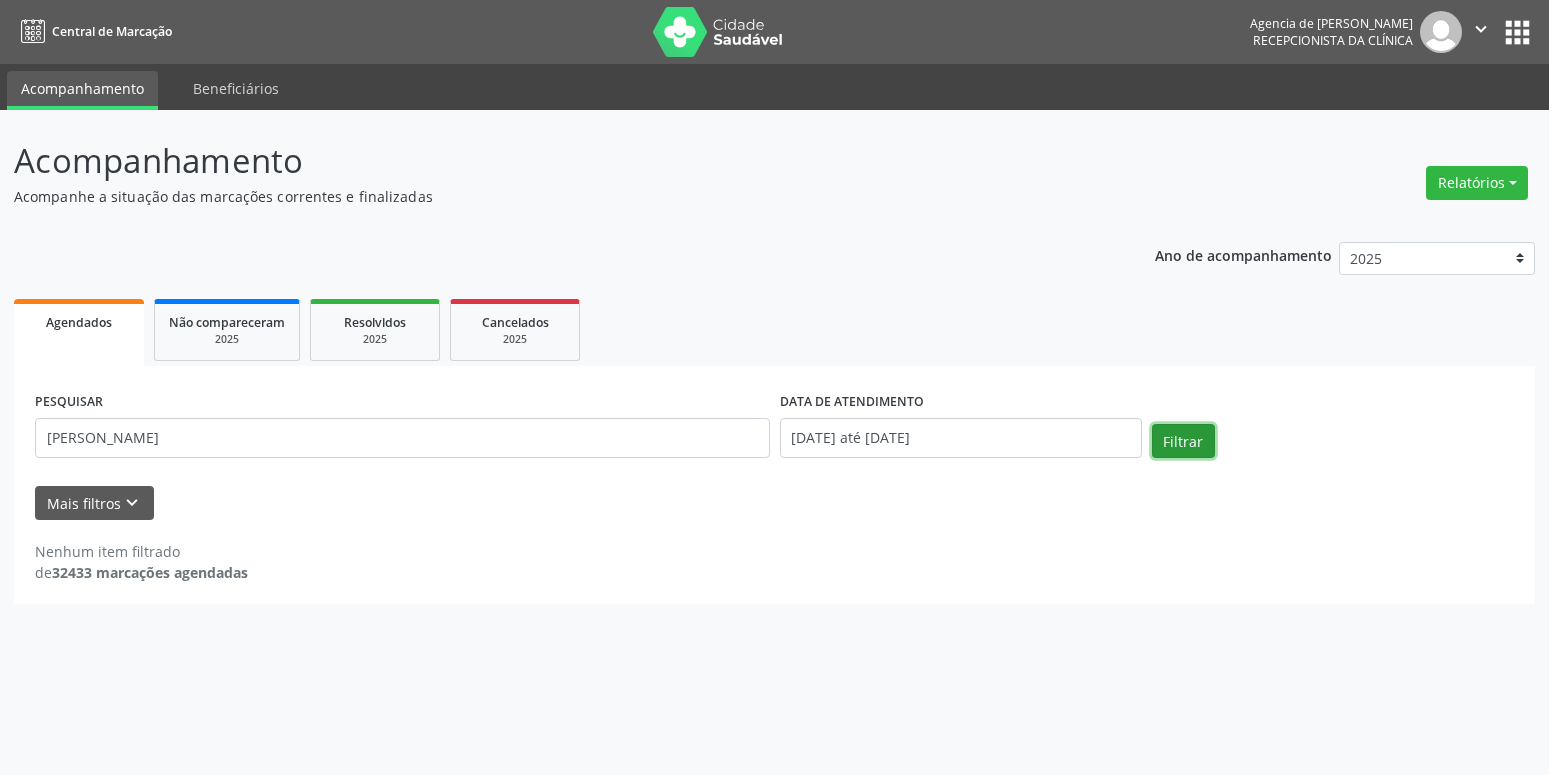 click on "Filtrar" at bounding box center [1183, 441] 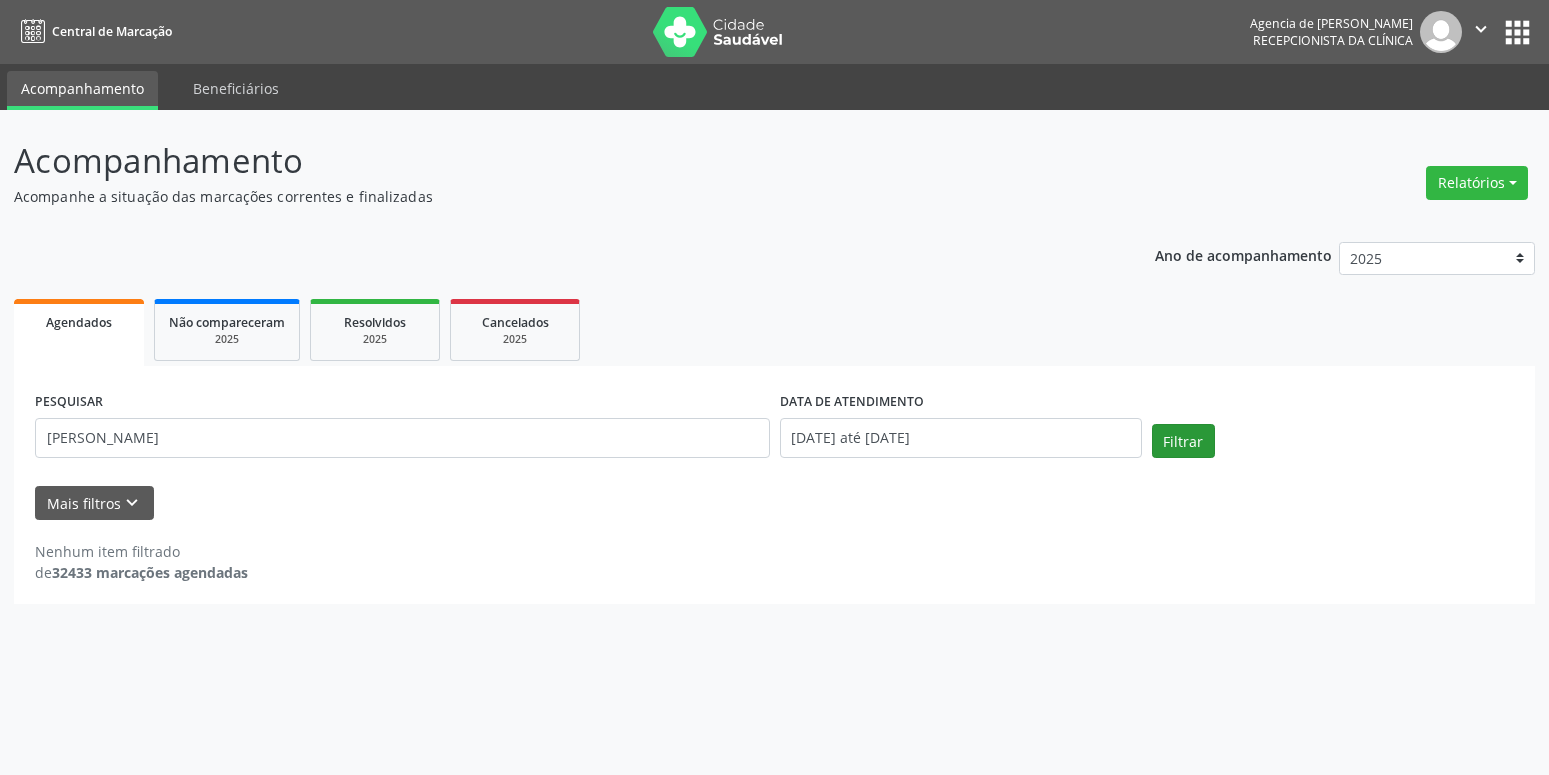 click on "Filtrar" at bounding box center (1183, 441) 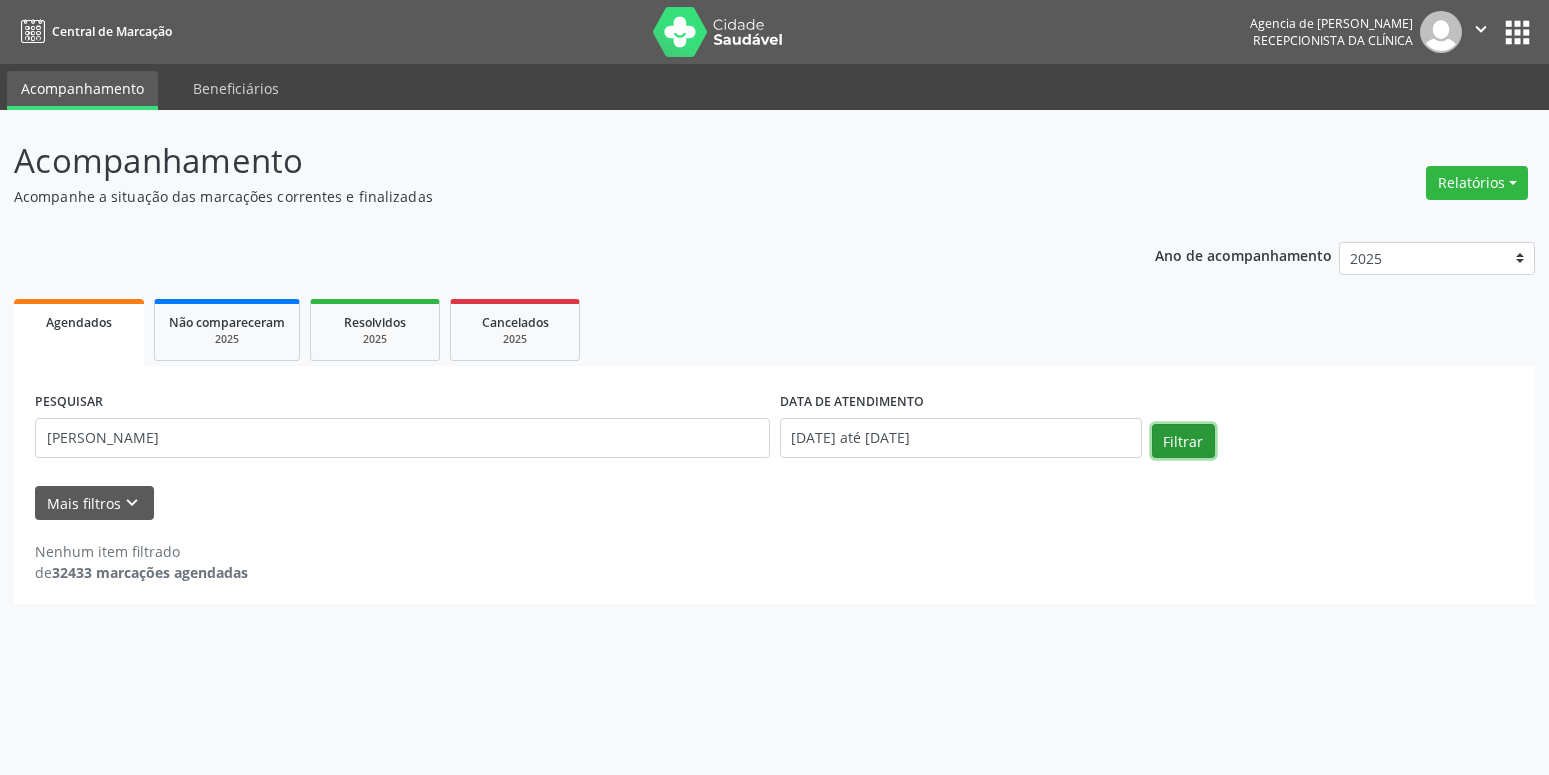 click on "Filtrar" at bounding box center [1183, 441] 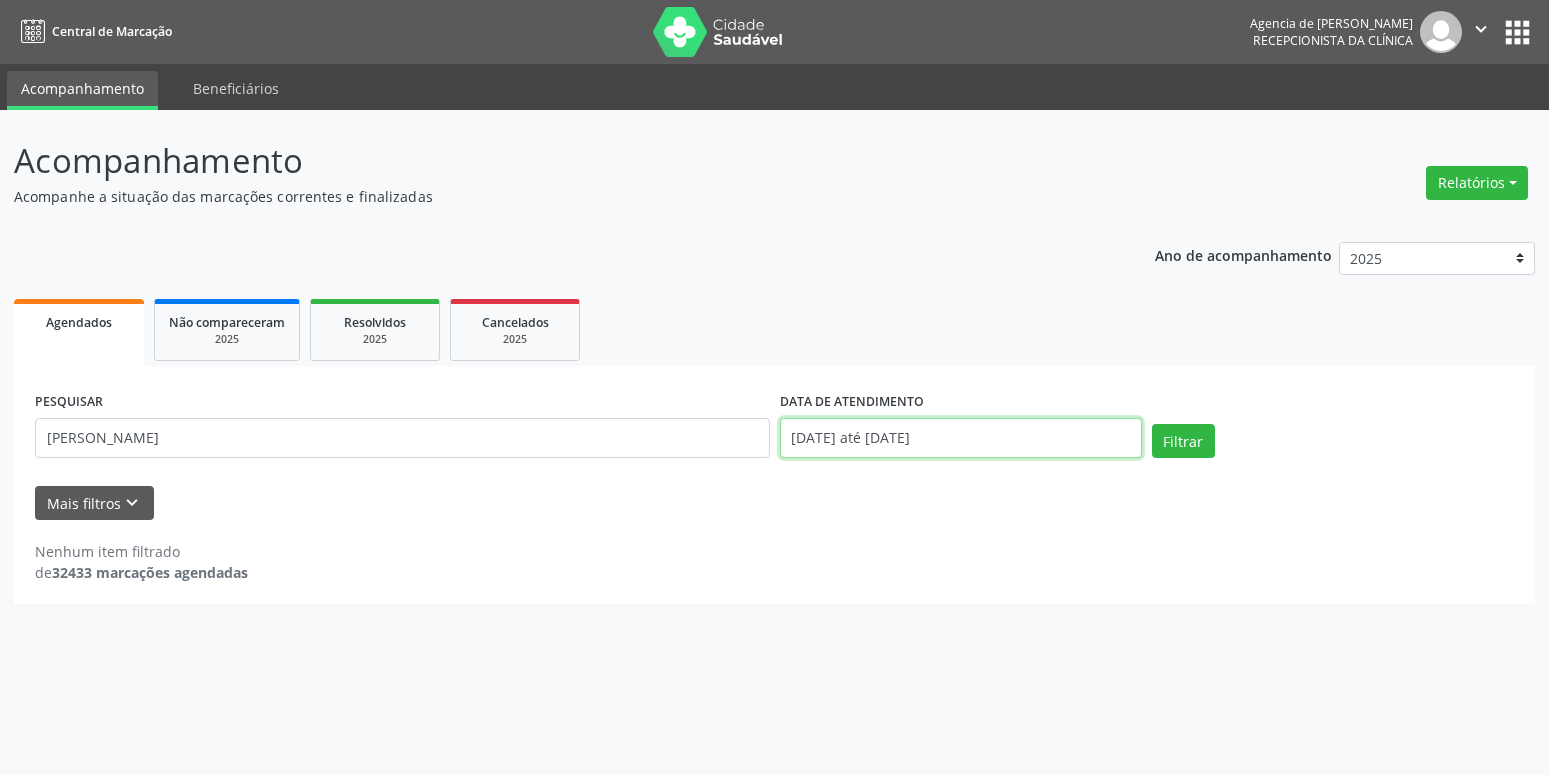 click on "[DATE] até [DATE]" at bounding box center (961, 438) 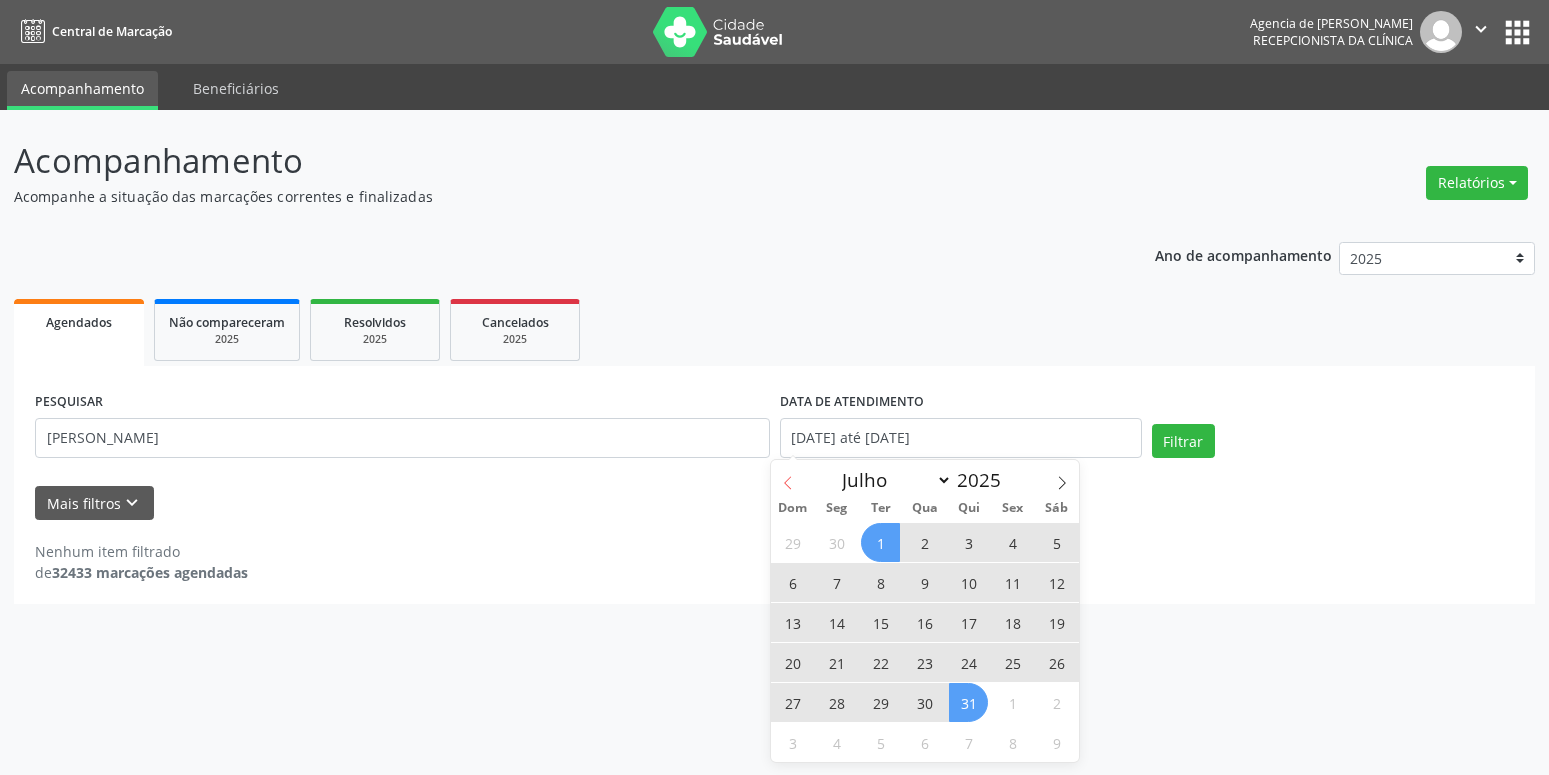 click 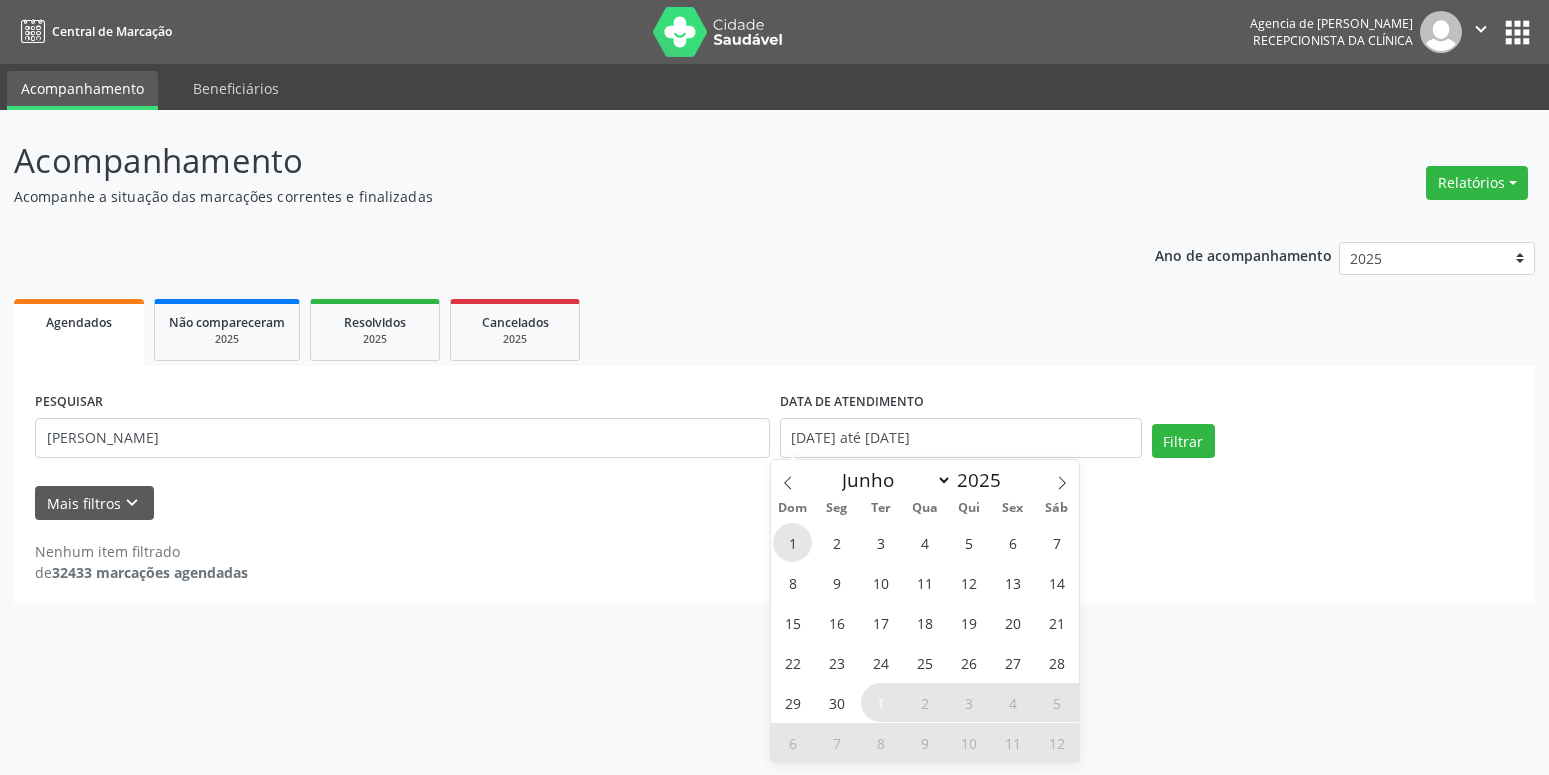 click on "1" at bounding box center (792, 542) 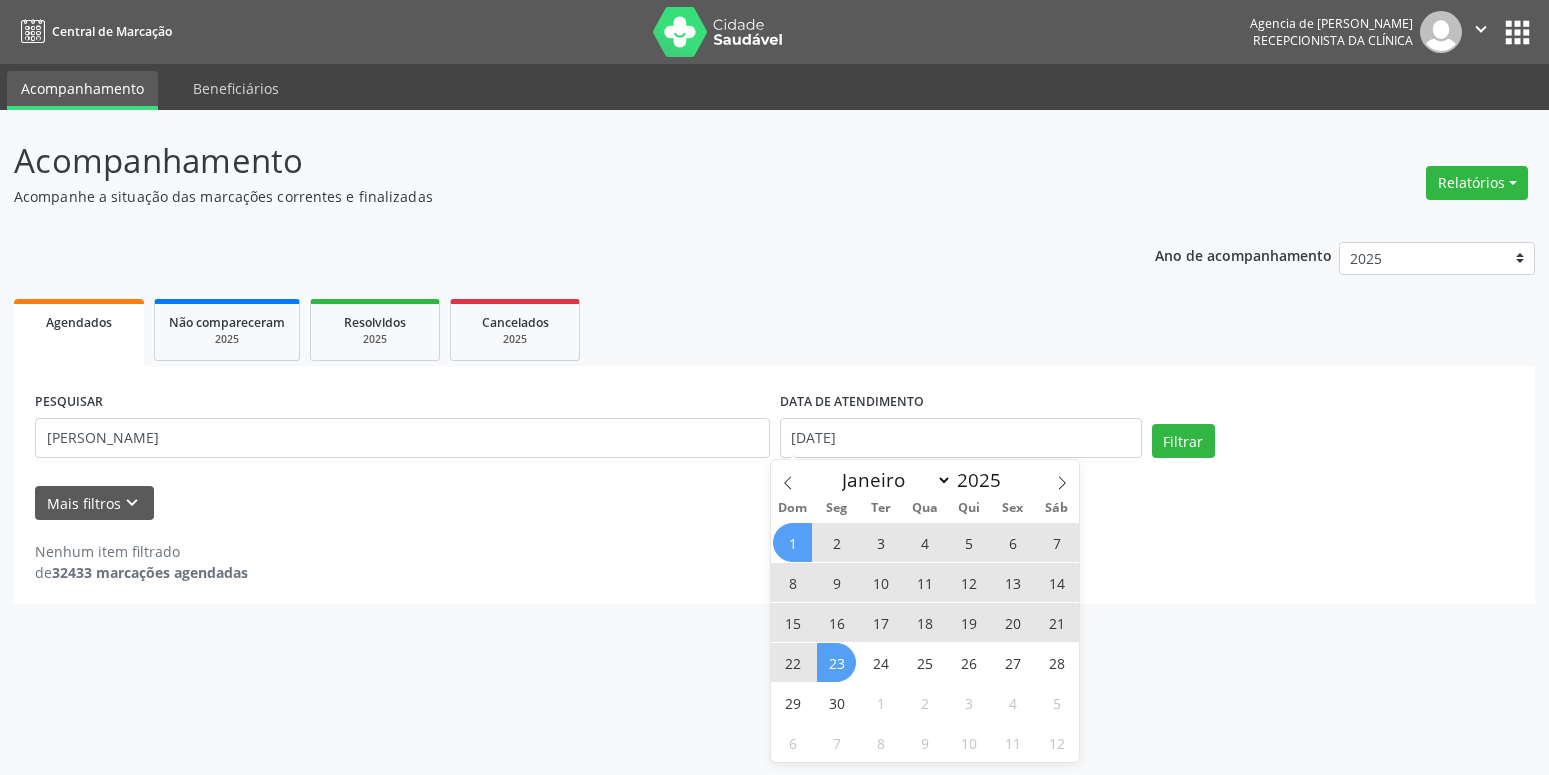 click on "1 2 3 4 5 6 7 8 9 10 11 12 13 14 15 16 17 18 19 20 21 22 23 24 25 26 27 28 29 30 1 2 3 4 5 6 7 8 9 10 11 12" at bounding box center [925, 642] 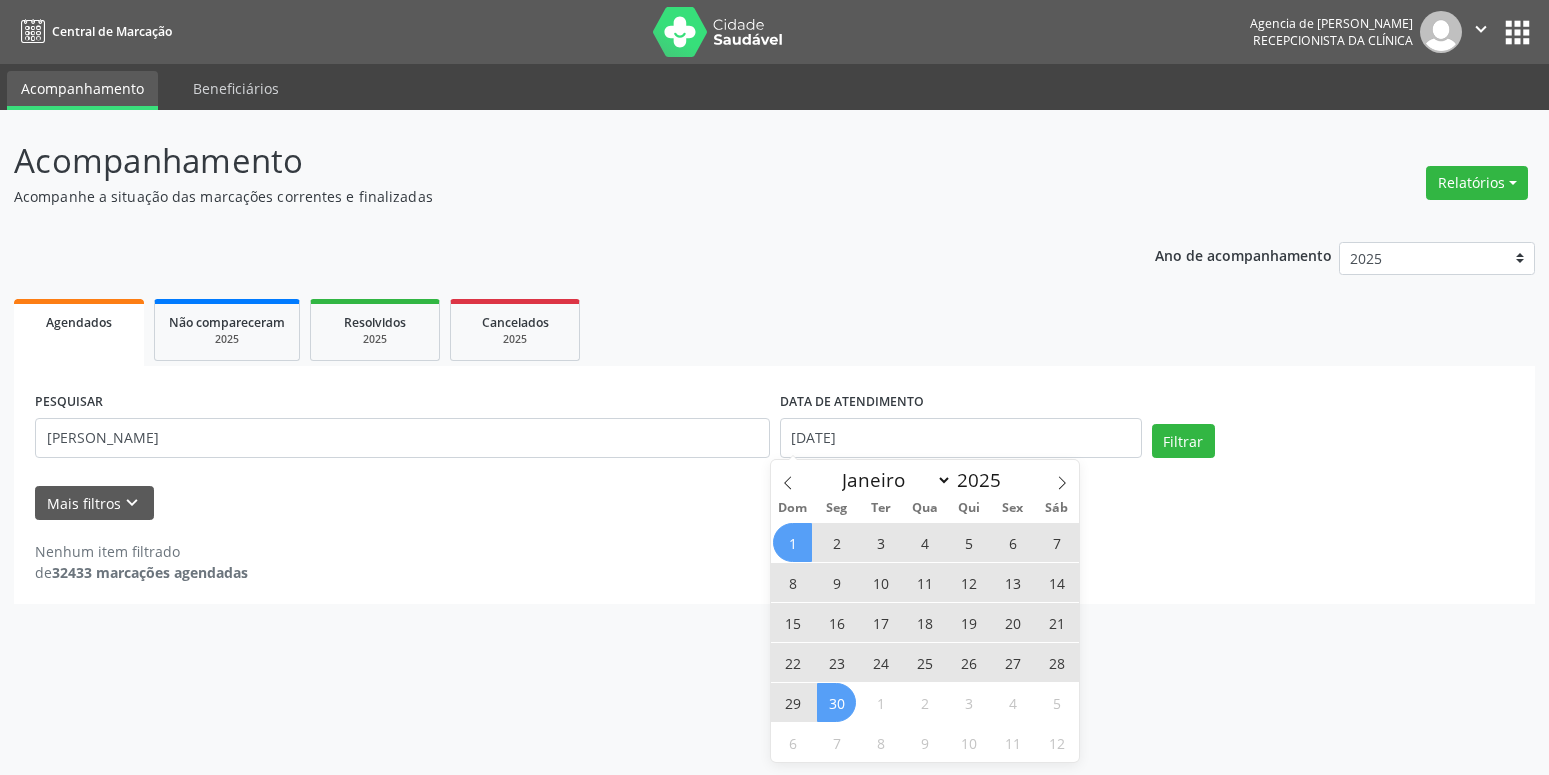 click on "30" at bounding box center (836, 702) 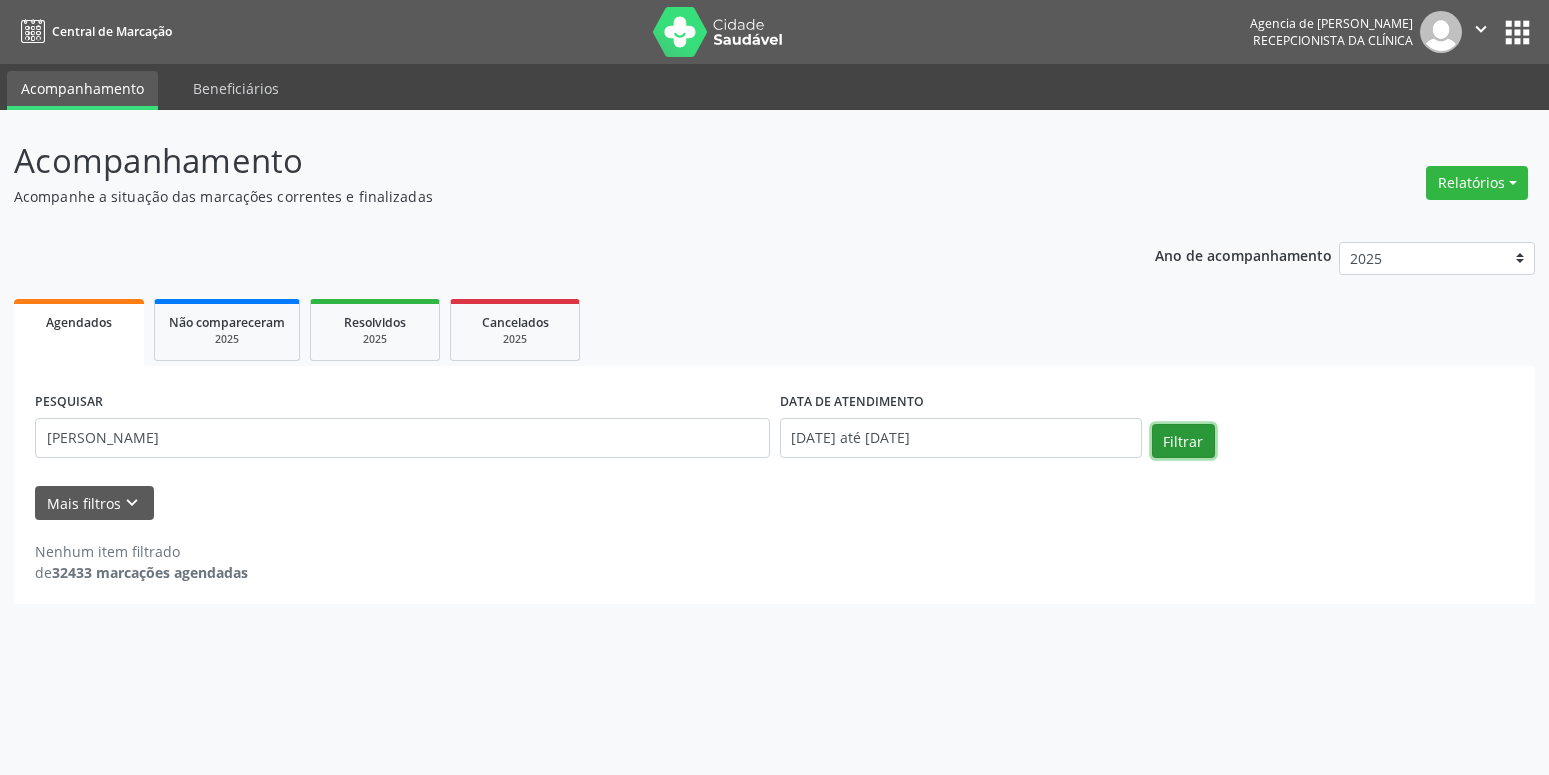 click on "Filtrar" at bounding box center (1183, 441) 